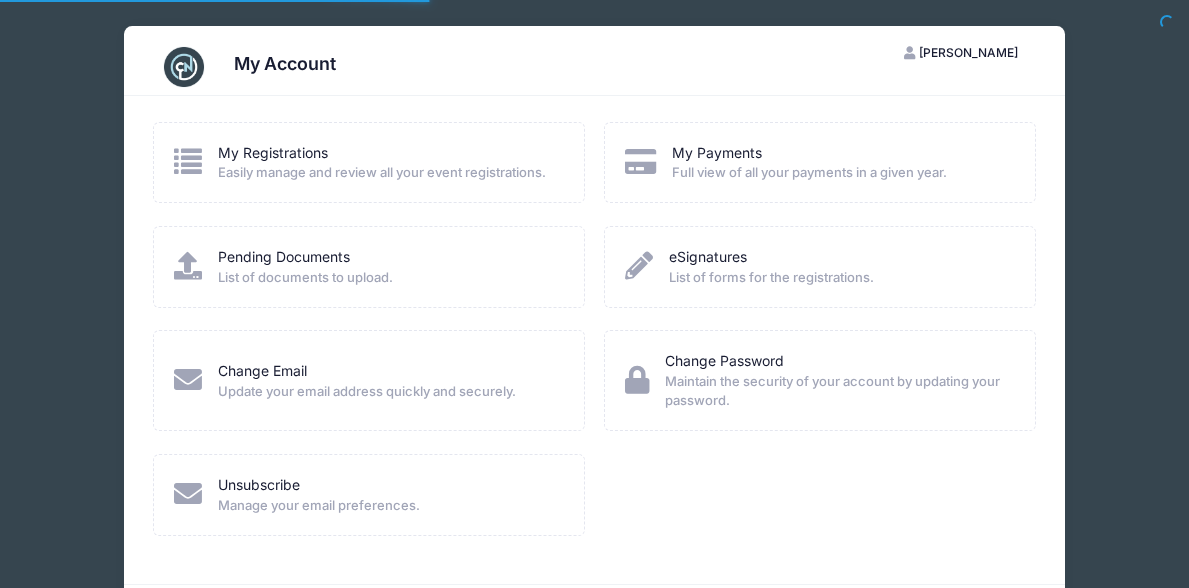scroll, scrollTop: 0, scrollLeft: 0, axis: both 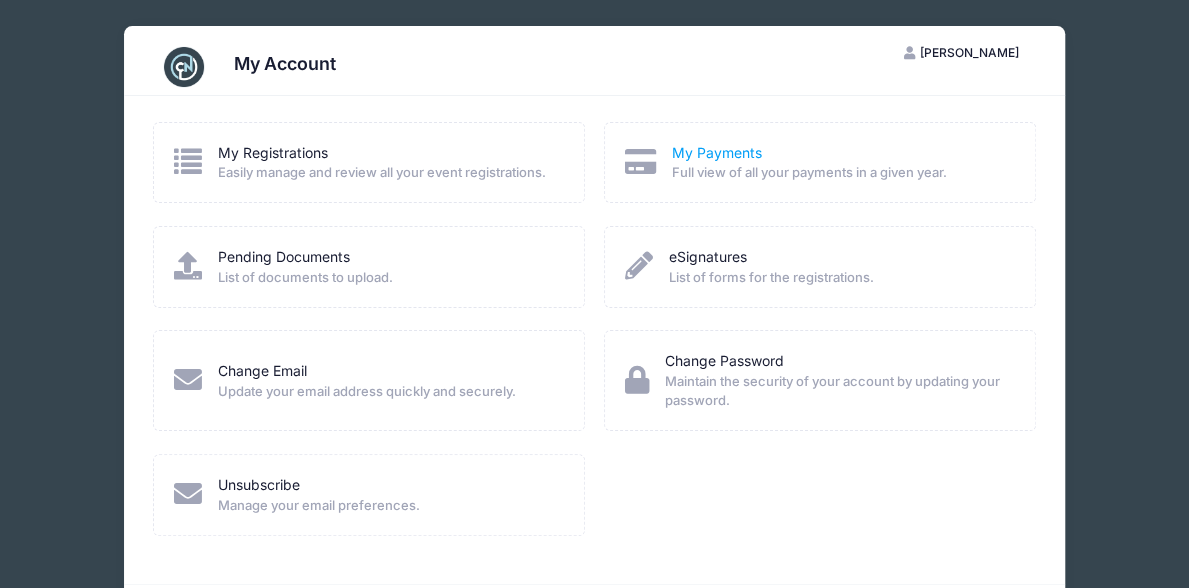 click on "My Payments" at bounding box center [717, 152] 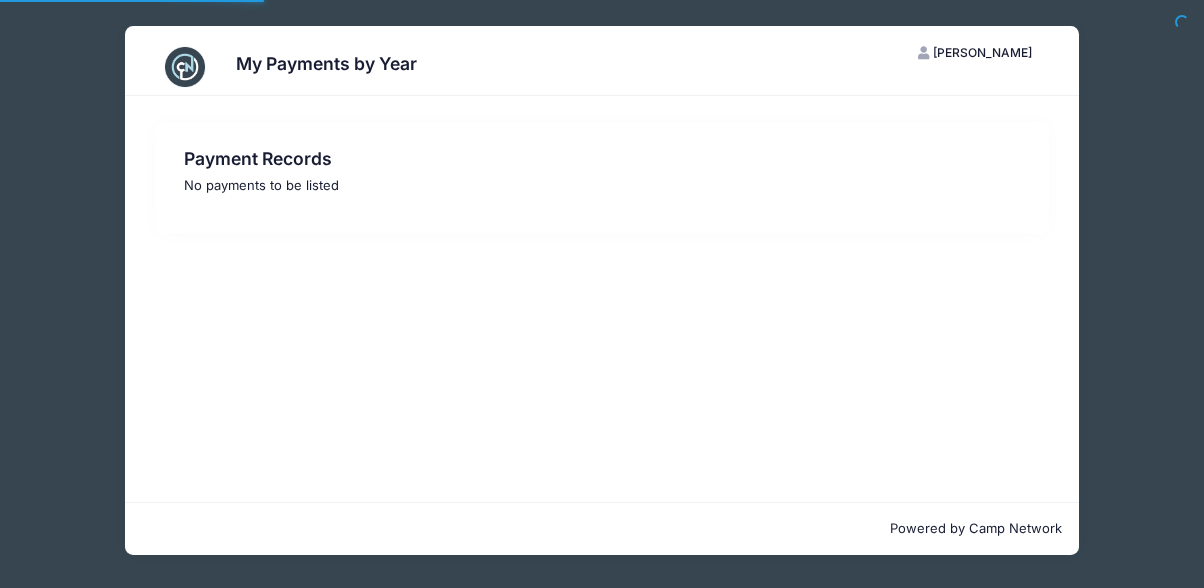 scroll, scrollTop: 0, scrollLeft: 0, axis: both 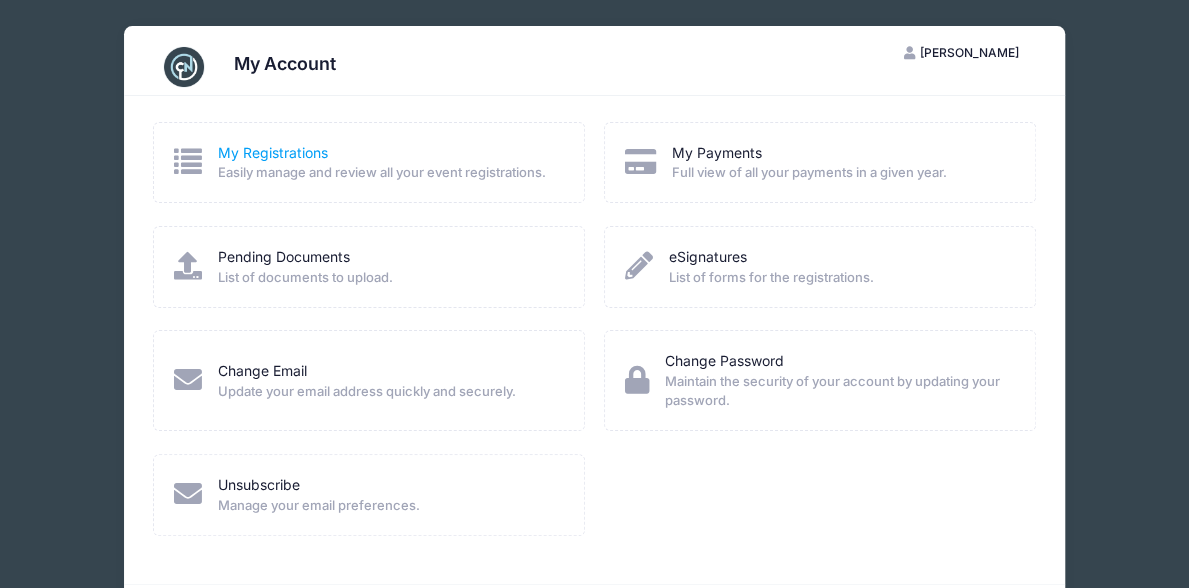 click on "My Registrations" at bounding box center (273, 152) 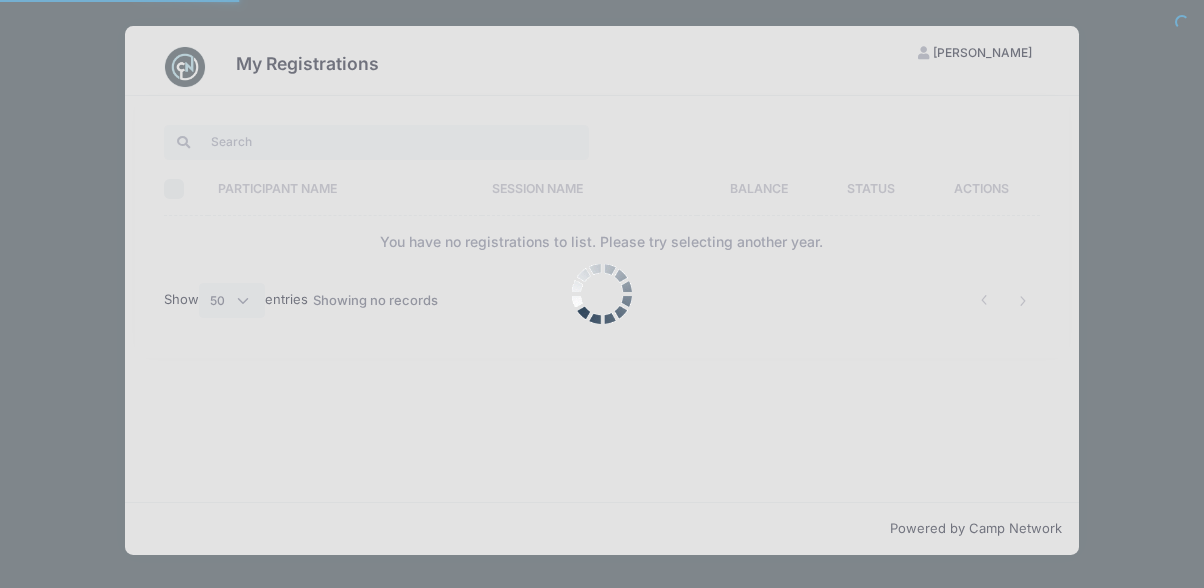 select on "50" 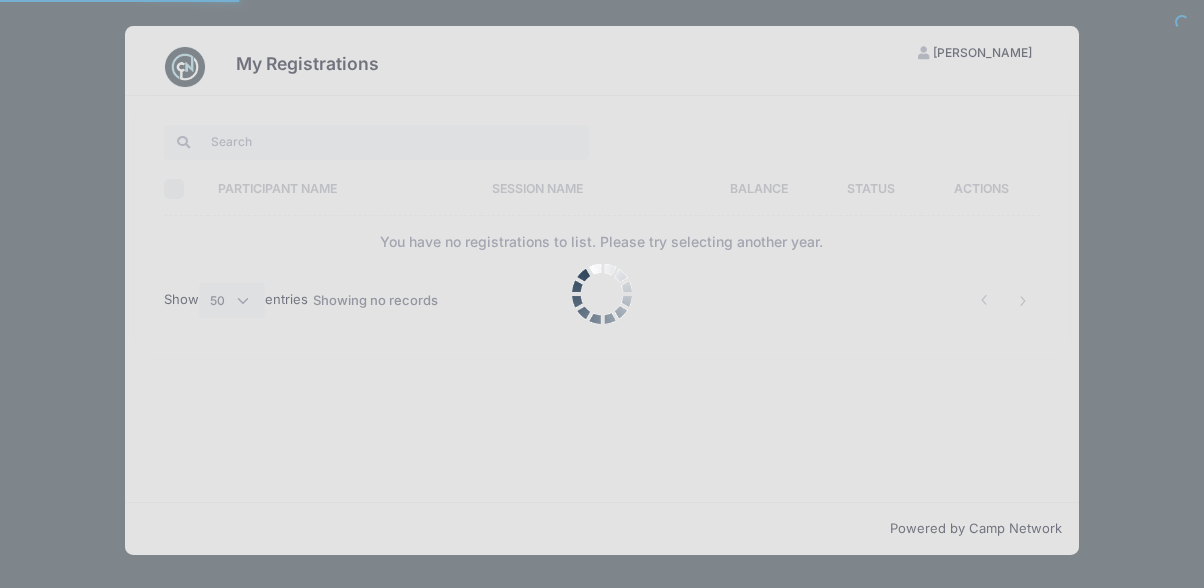 scroll, scrollTop: 0, scrollLeft: 0, axis: both 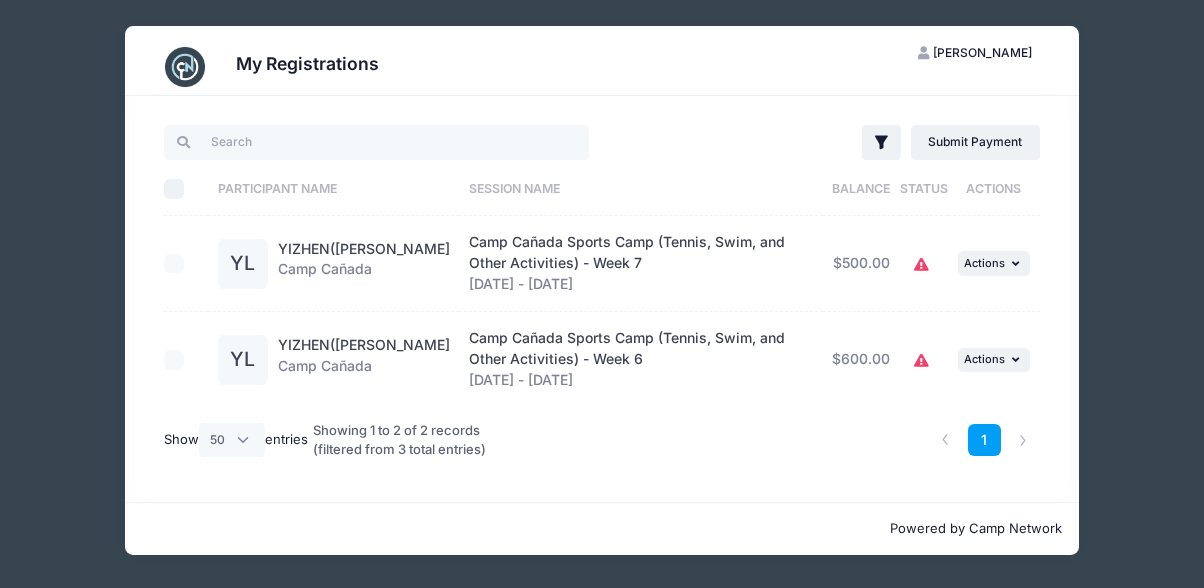 click 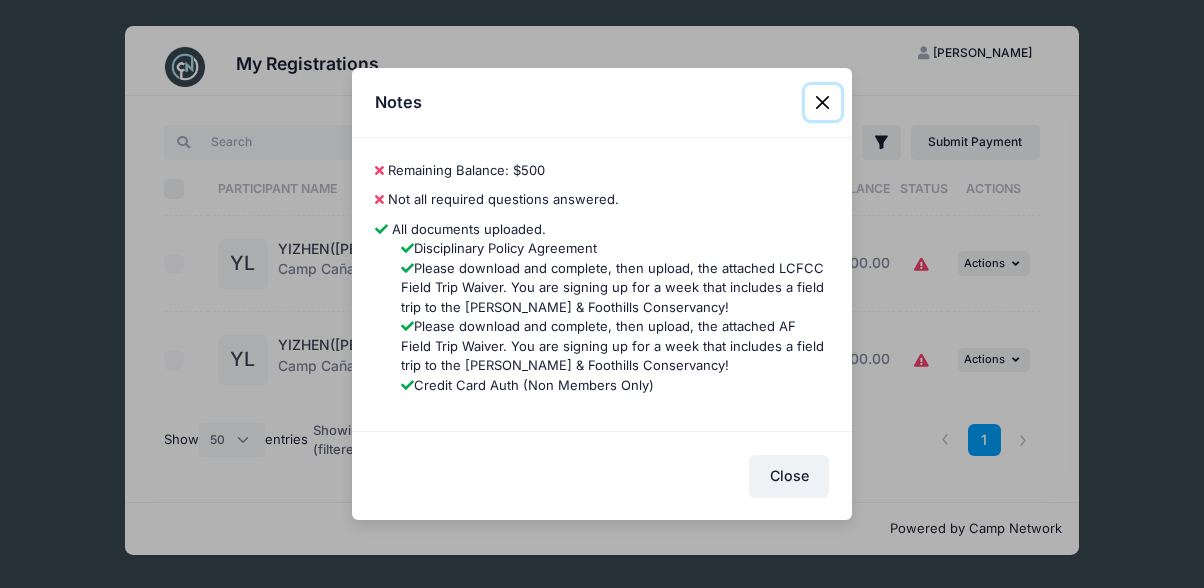 click at bounding box center (823, 103) 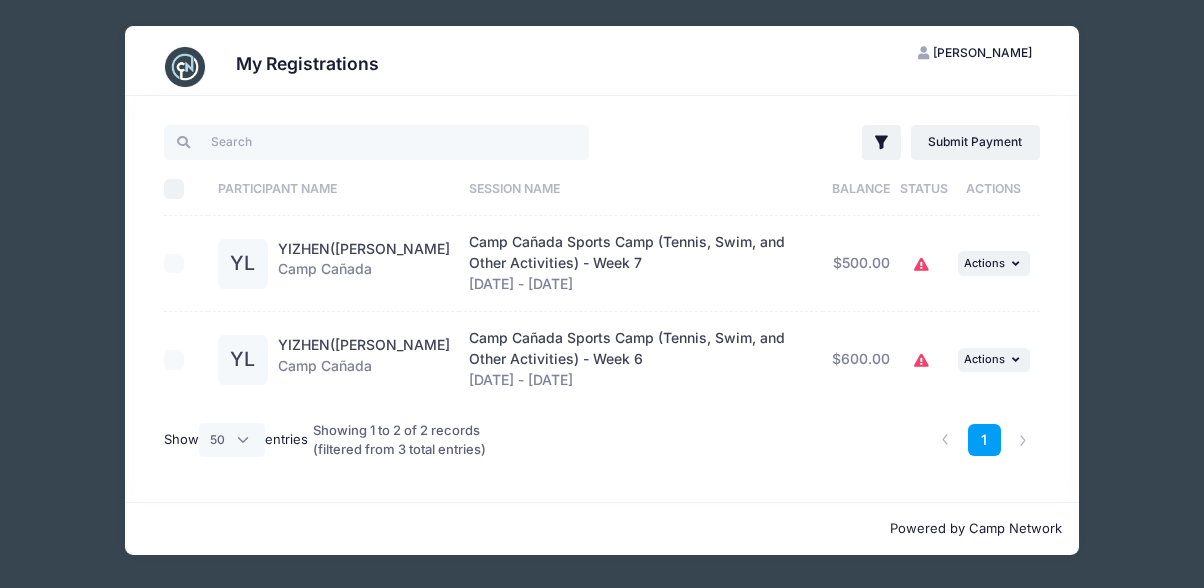 click 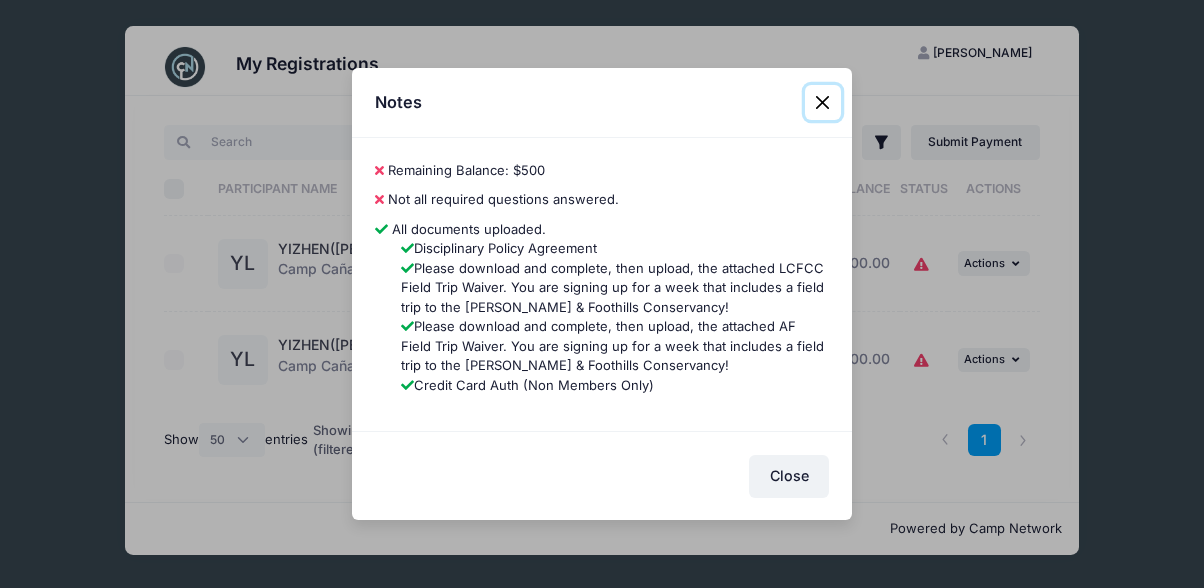 click at bounding box center [823, 103] 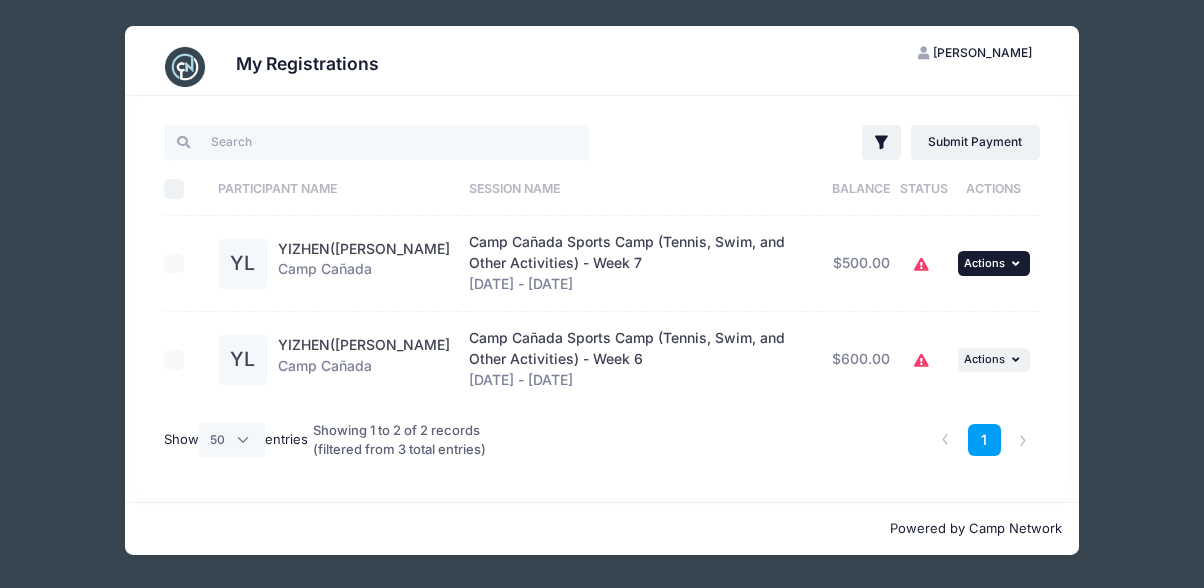 click at bounding box center (1018, 263) 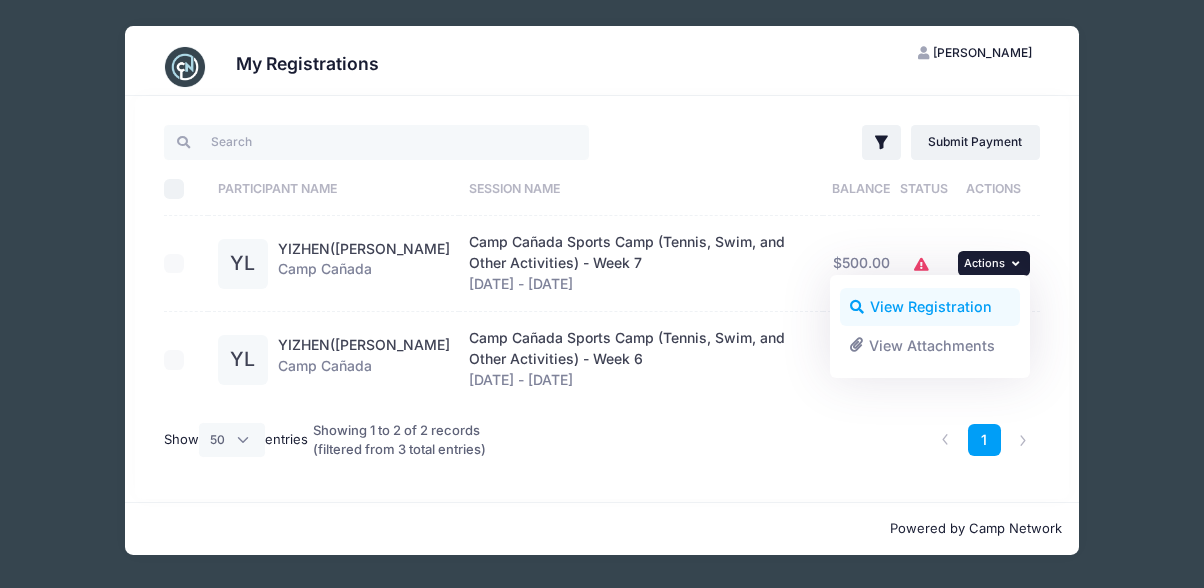 click on "View Registration" at bounding box center [930, 307] 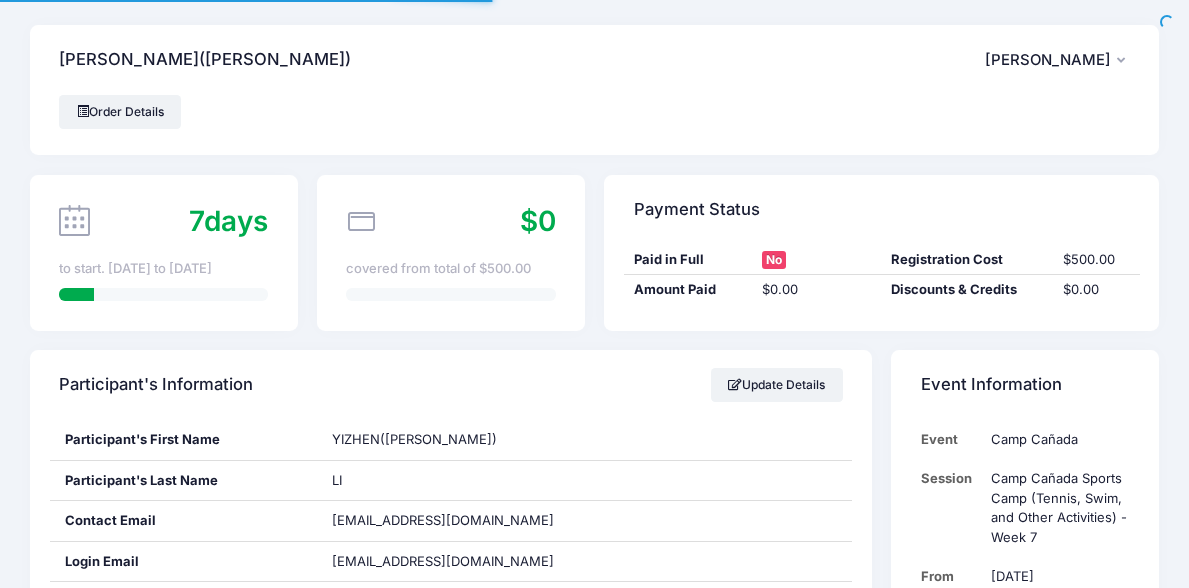 scroll, scrollTop: 0, scrollLeft: 0, axis: both 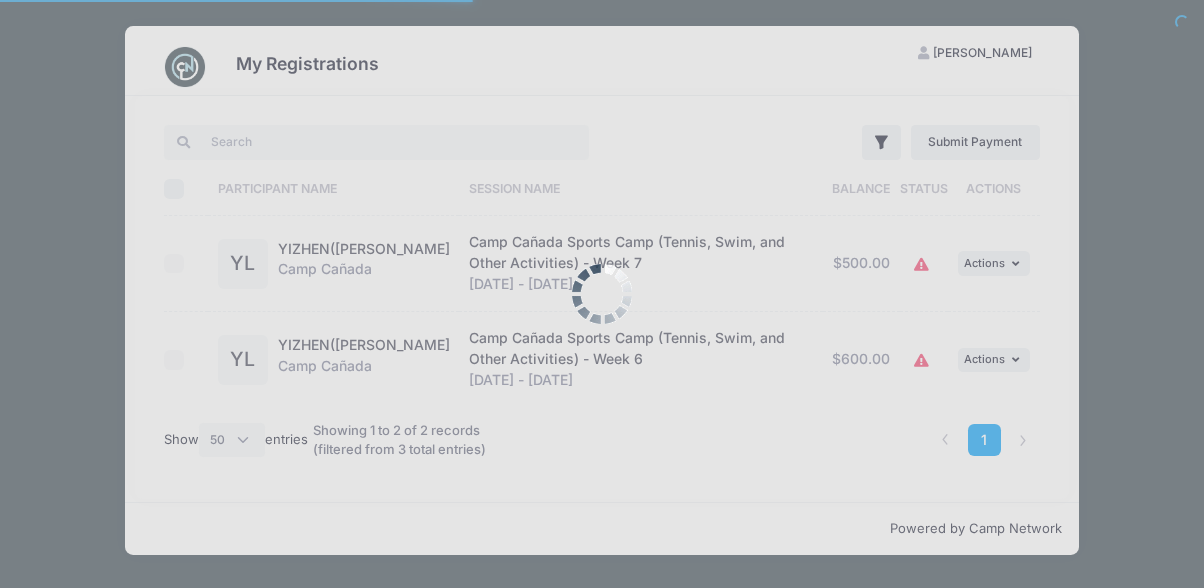 select on "50" 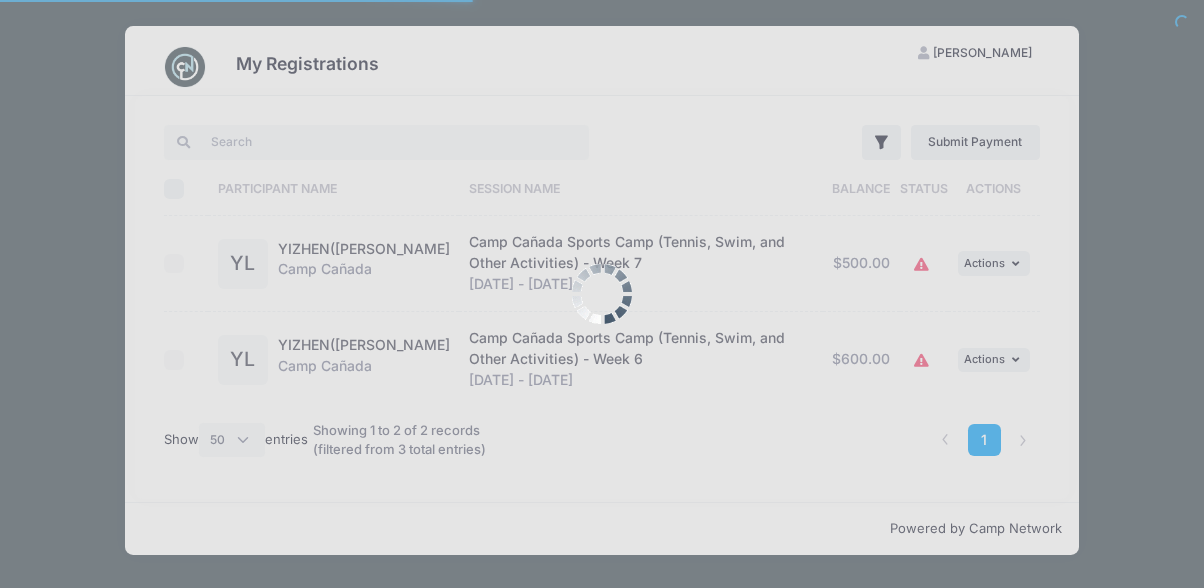 scroll, scrollTop: 0, scrollLeft: 0, axis: both 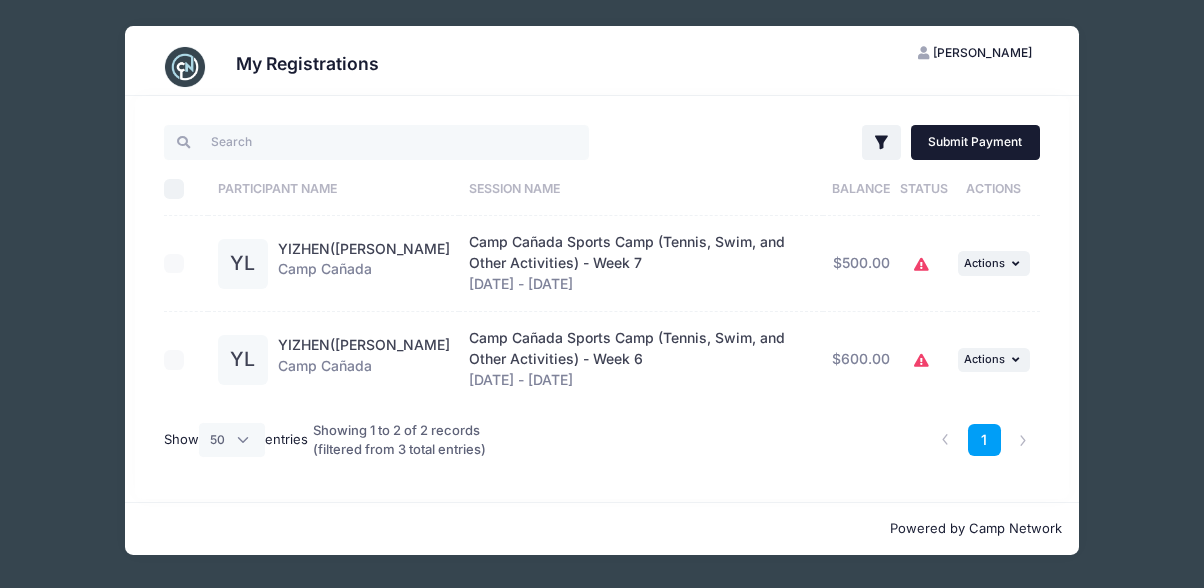 click on "Submit Payment" at bounding box center [975, 142] 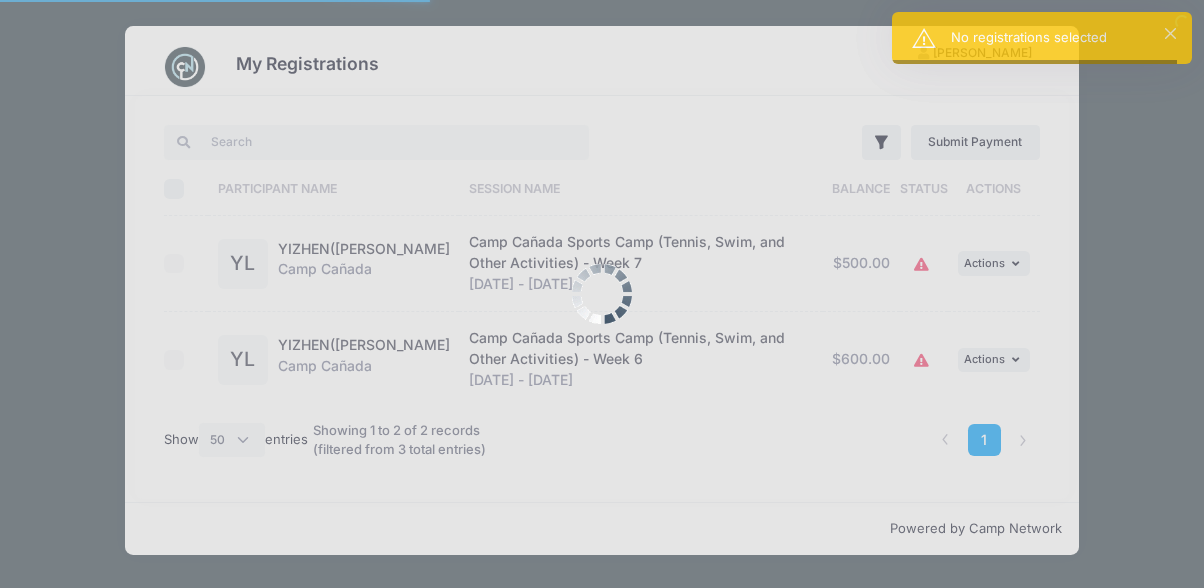 select on "50" 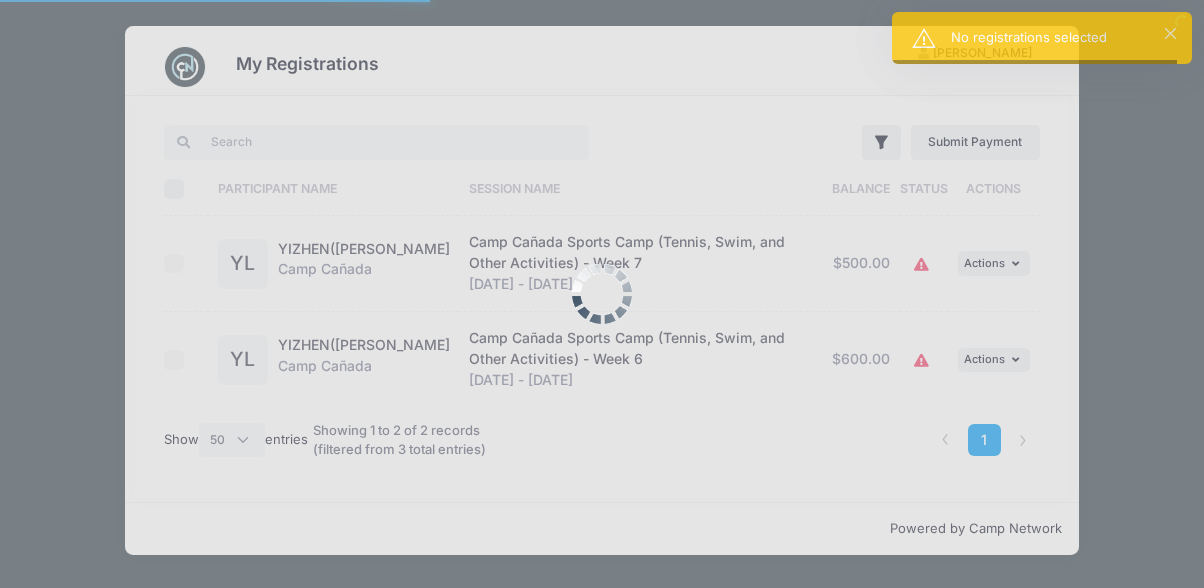 scroll, scrollTop: 0, scrollLeft: 0, axis: both 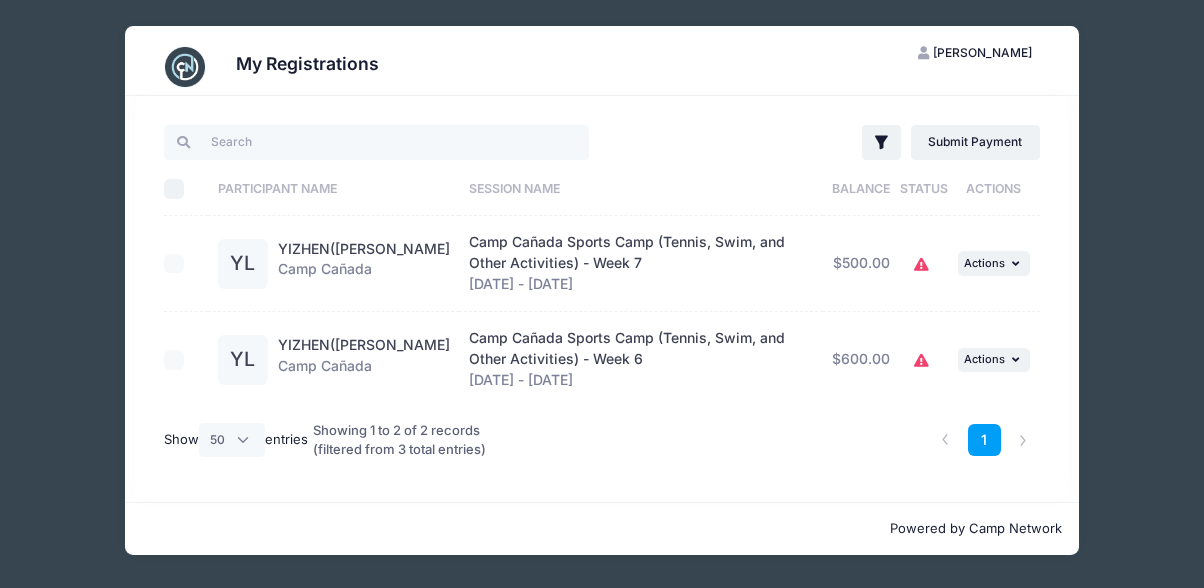 click on "Select All" at bounding box center [174, 189] 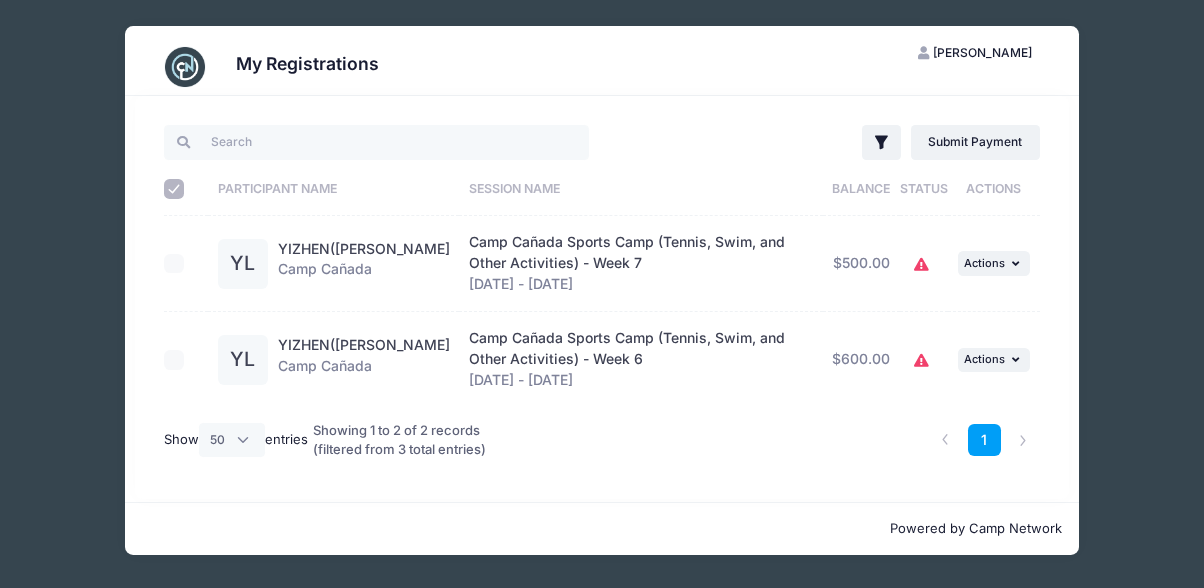 click at bounding box center [181, 264] 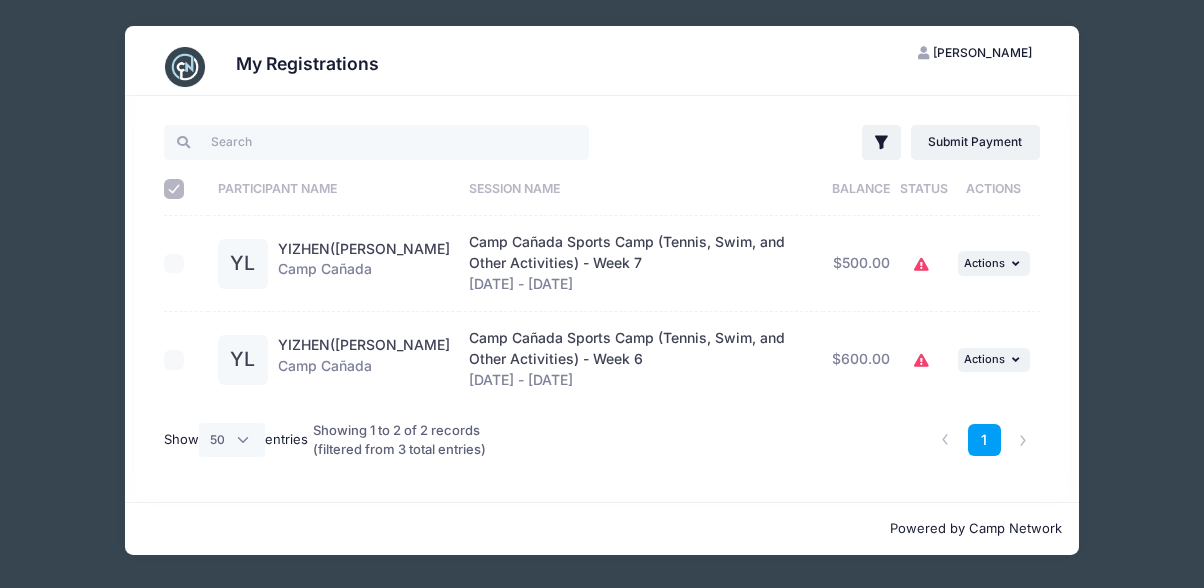 click on "Select All" at bounding box center (174, 189) 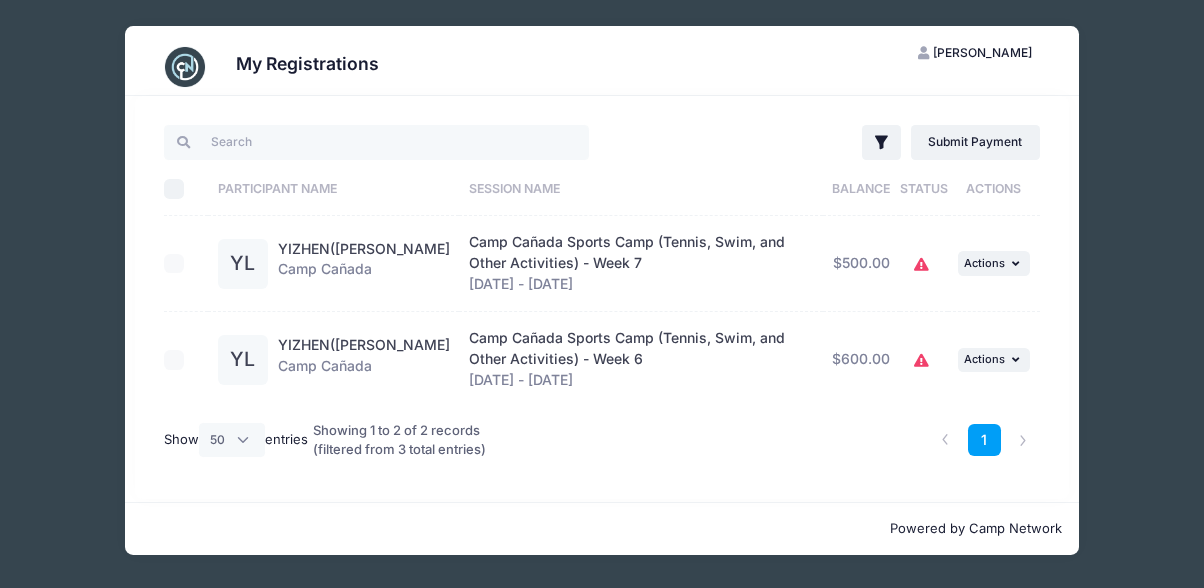 click at bounding box center (181, 264) 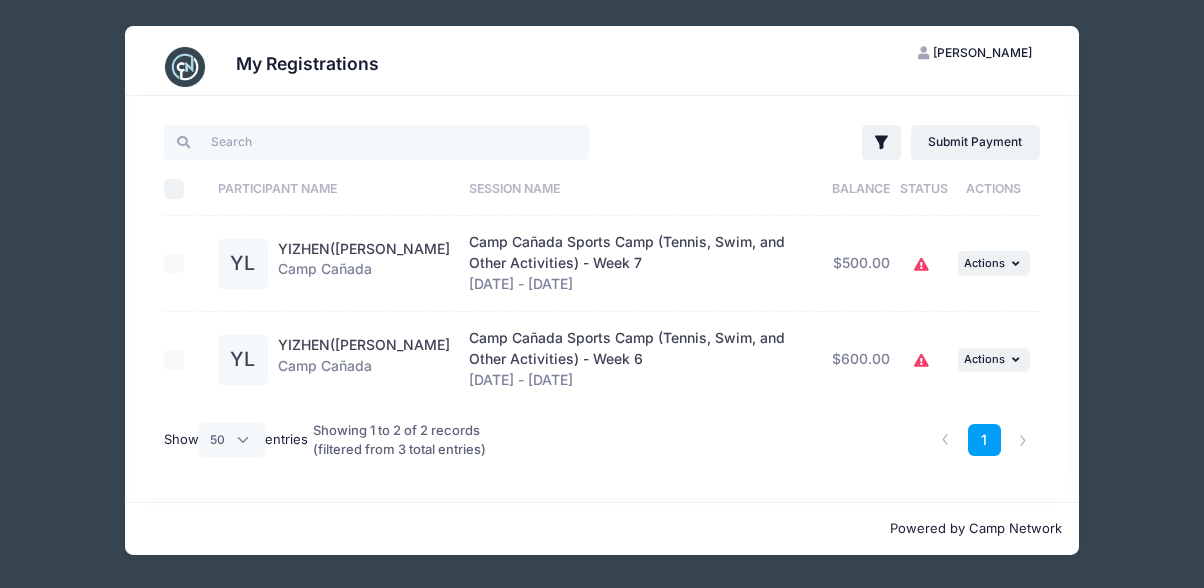 click at bounding box center [181, 264] 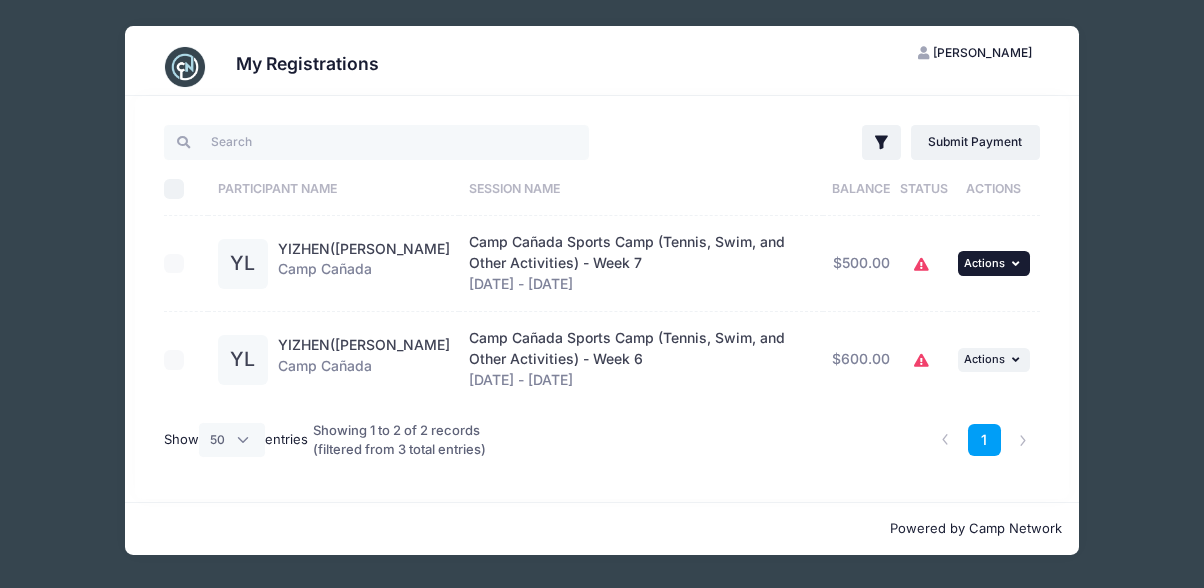 click on "Actions" at bounding box center (984, 263) 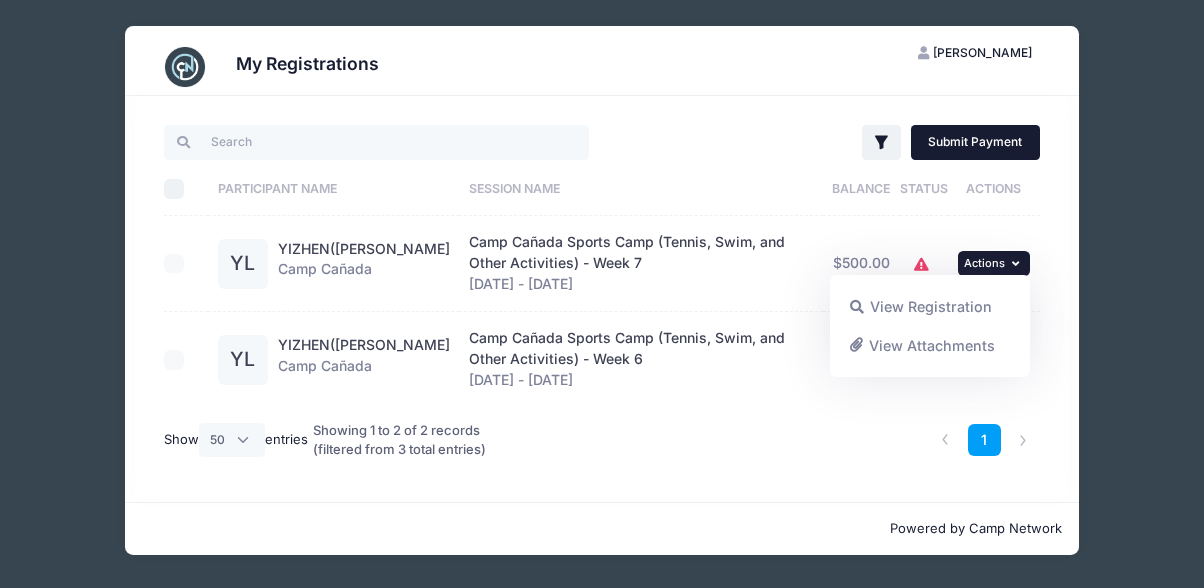 click on "Submit Payment" at bounding box center [975, 142] 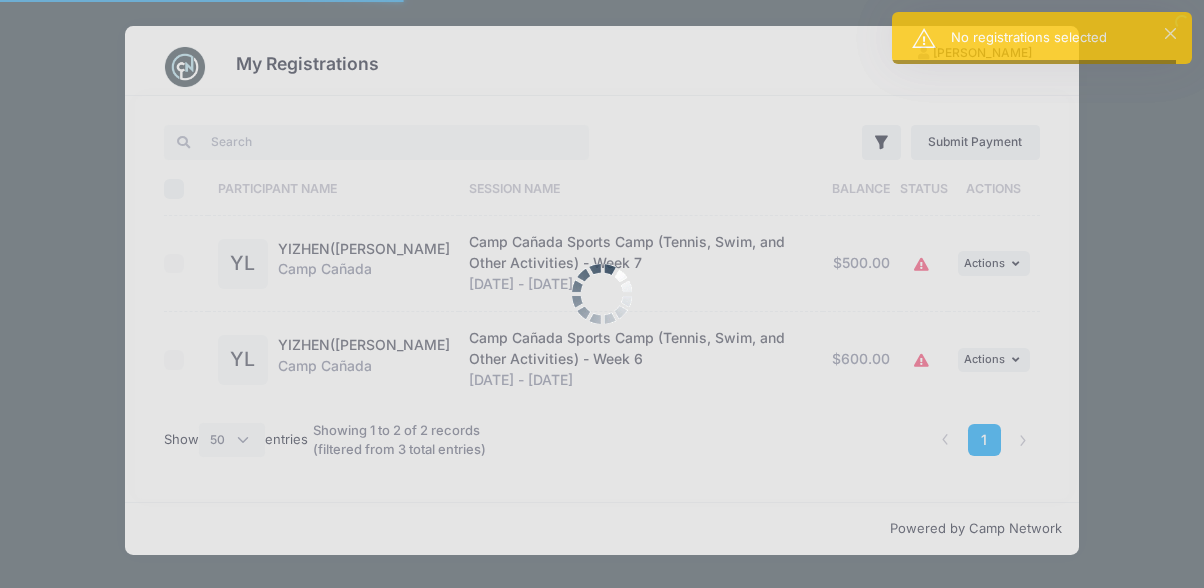 select on "50" 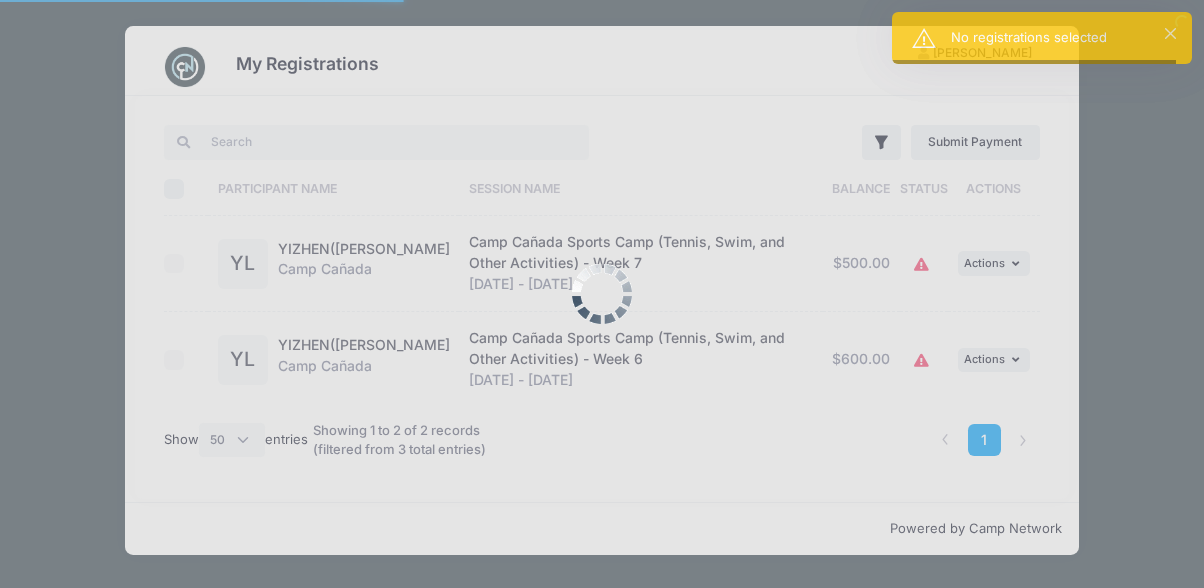 scroll, scrollTop: 0, scrollLeft: 0, axis: both 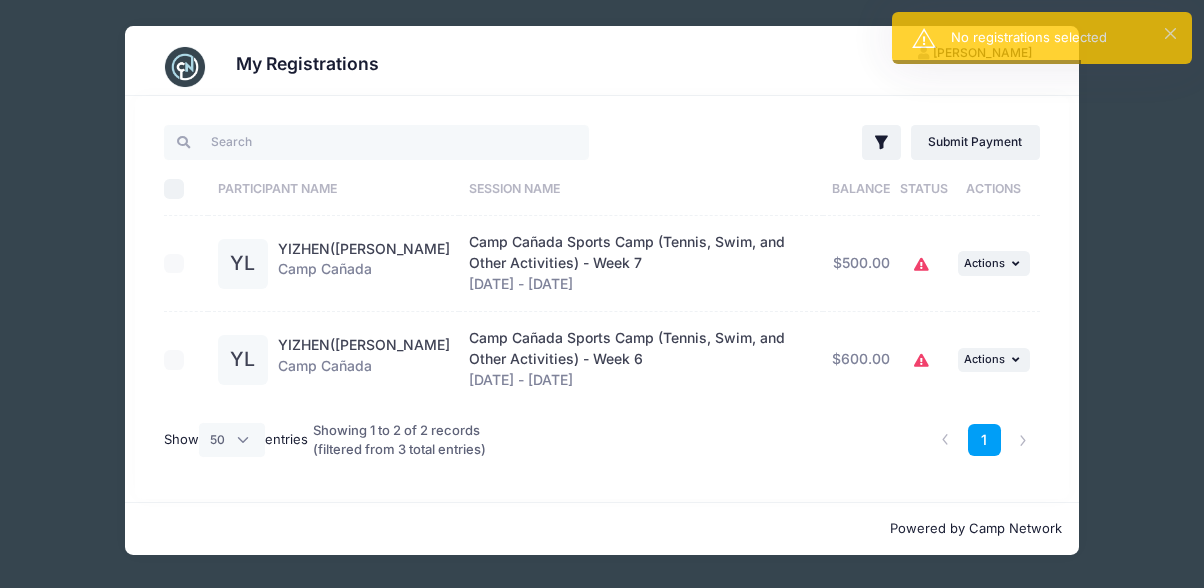 click at bounding box center [181, 360] 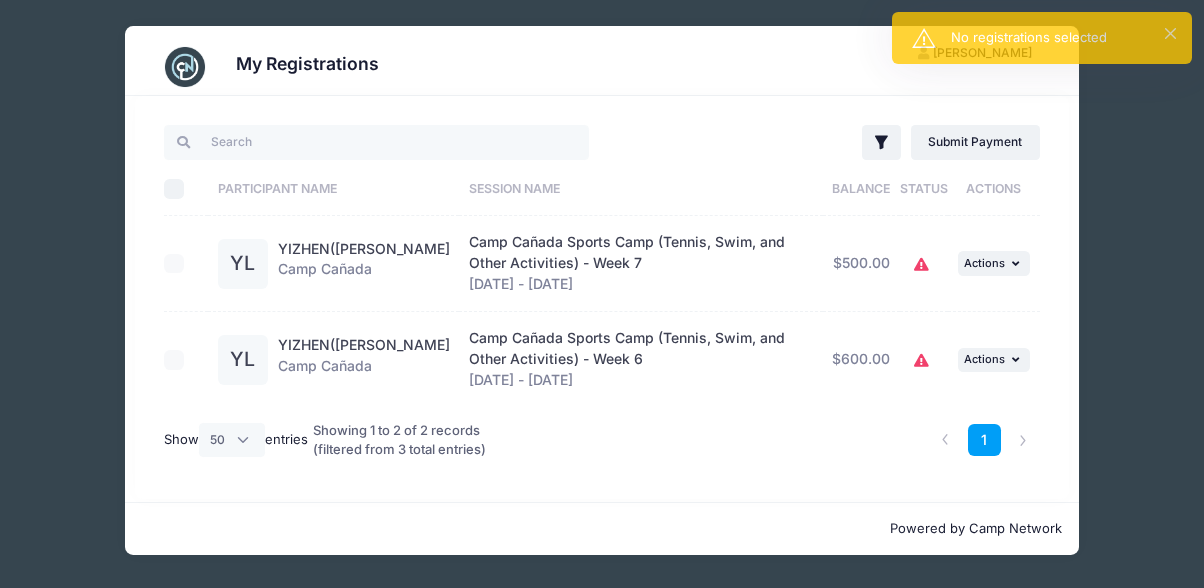 click on "YL" at bounding box center [243, 264] 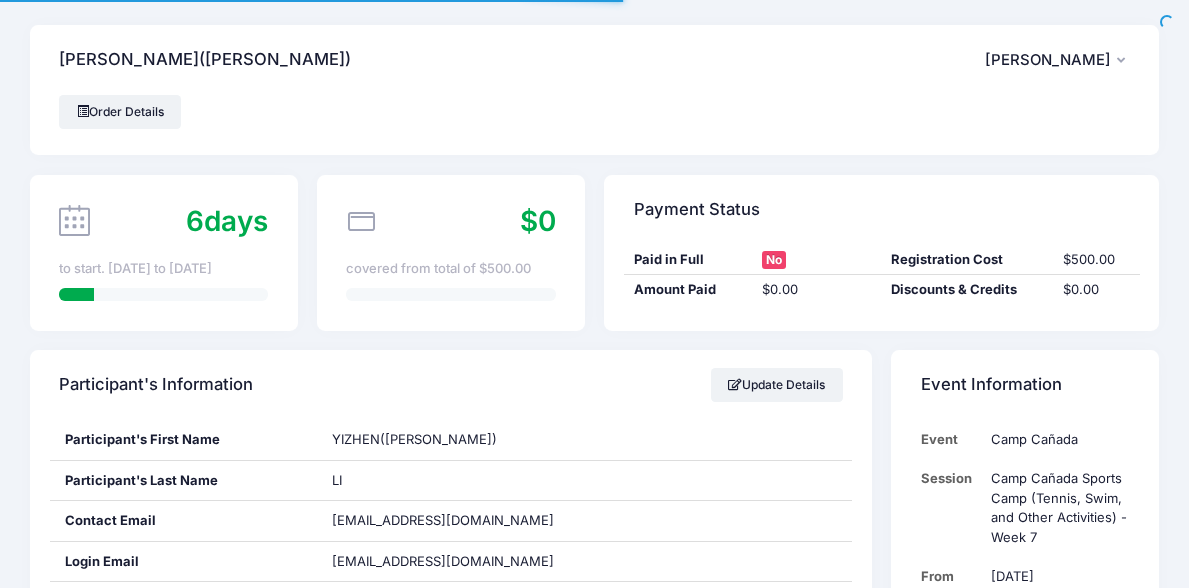 scroll, scrollTop: 0, scrollLeft: 0, axis: both 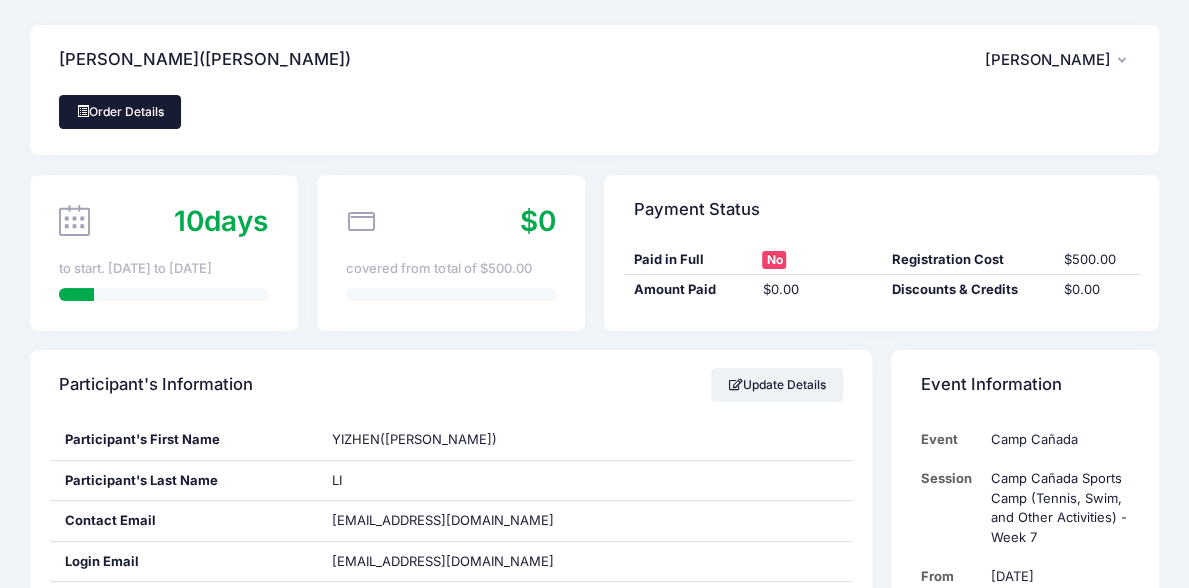 click on "Order Details" at bounding box center [120, 112] 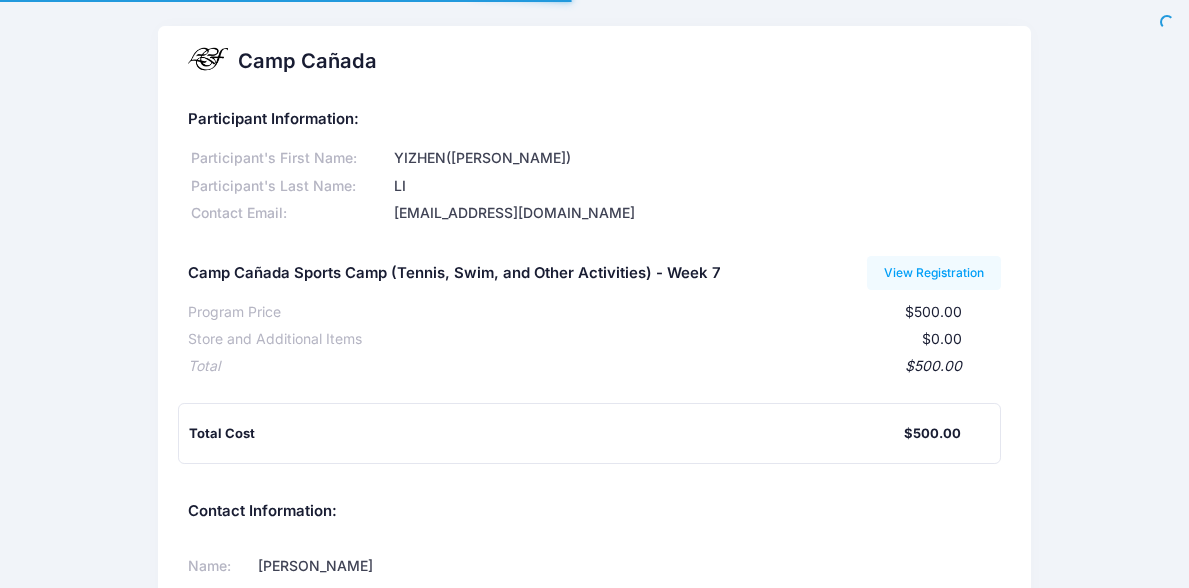 scroll, scrollTop: 0, scrollLeft: 0, axis: both 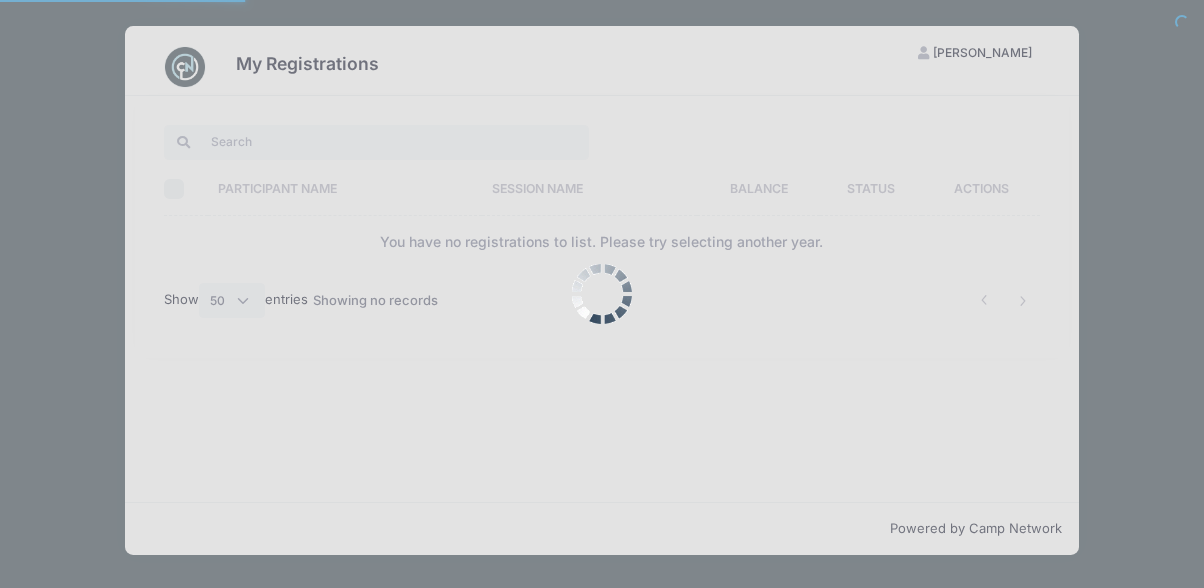select on "50" 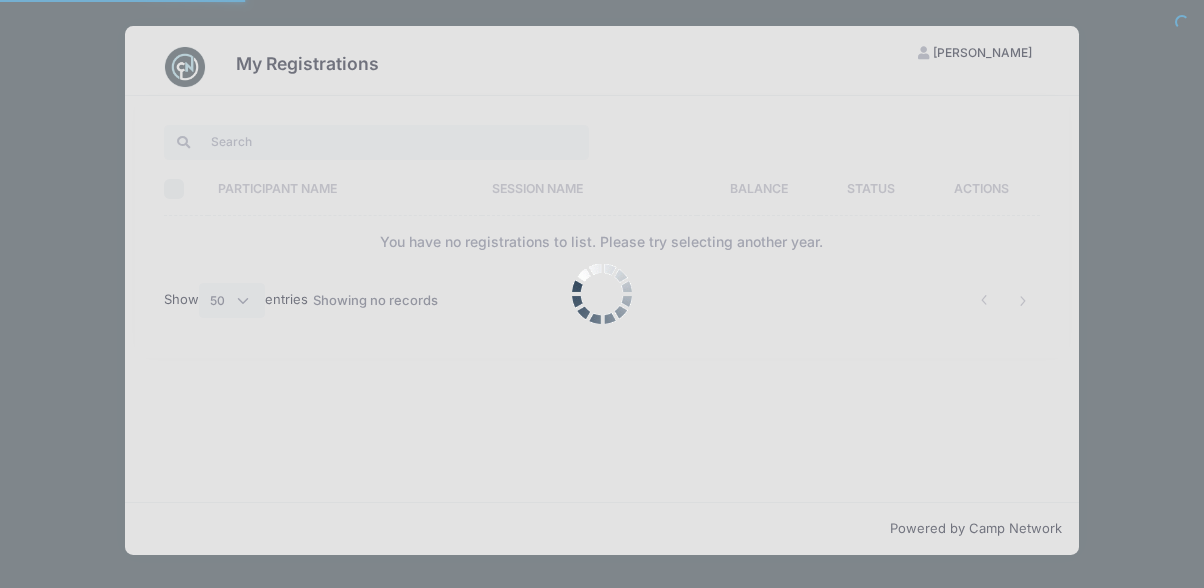 scroll, scrollTop: 0, scrollLeft: 0, axis: both 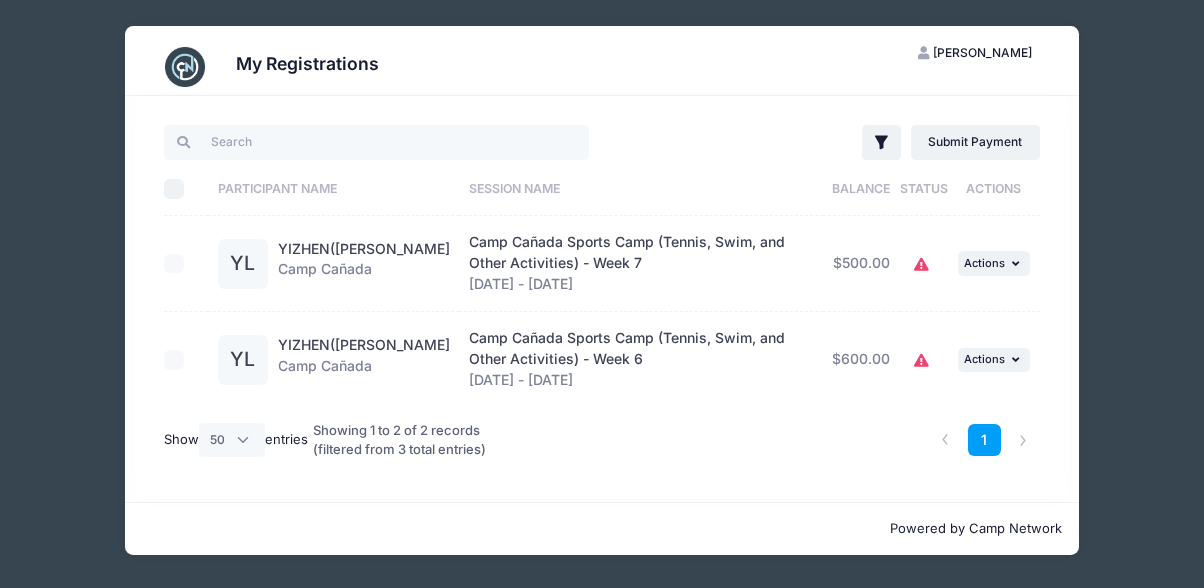 click on "Actions" at bounding box center (994, 189) 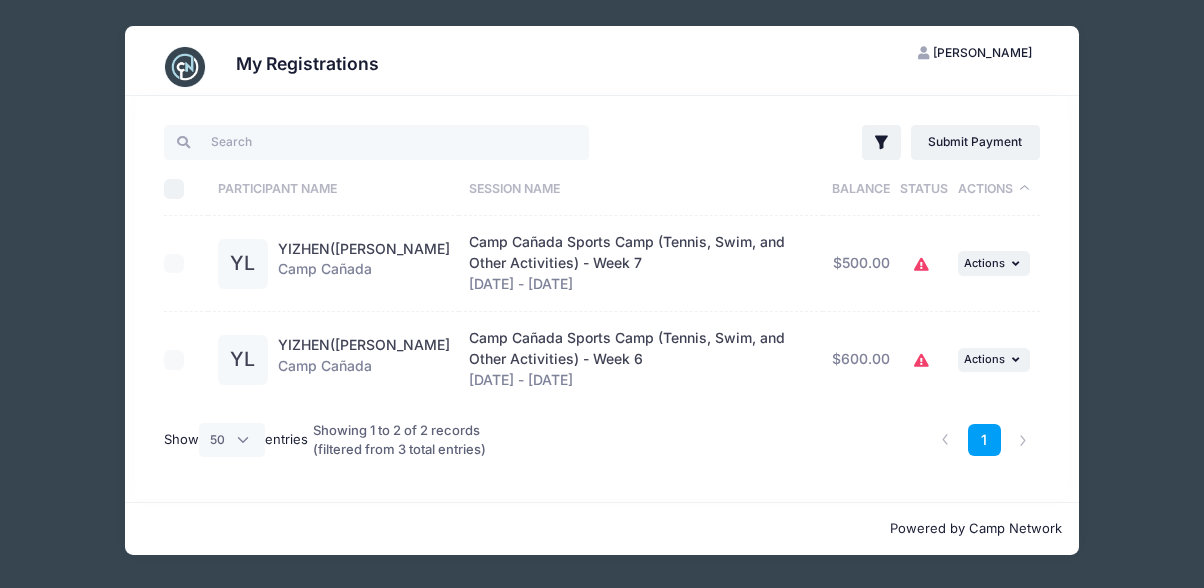 click on "Actions" at bounding box center [994, 189] 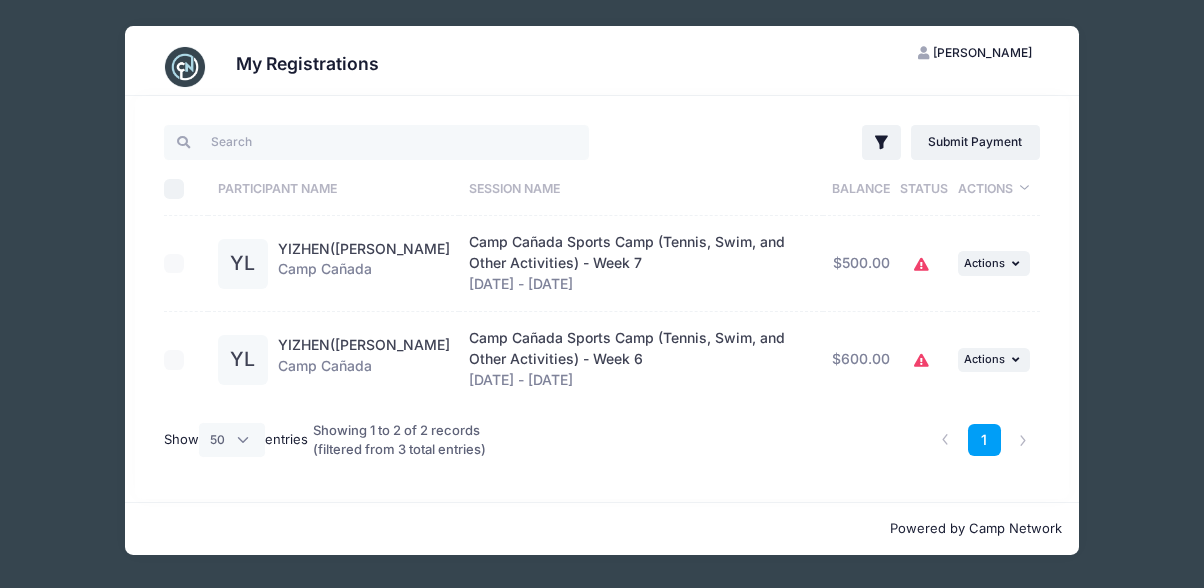 click on "... Actions      View Registration
View Attachments" at bounding box center [994, 264] 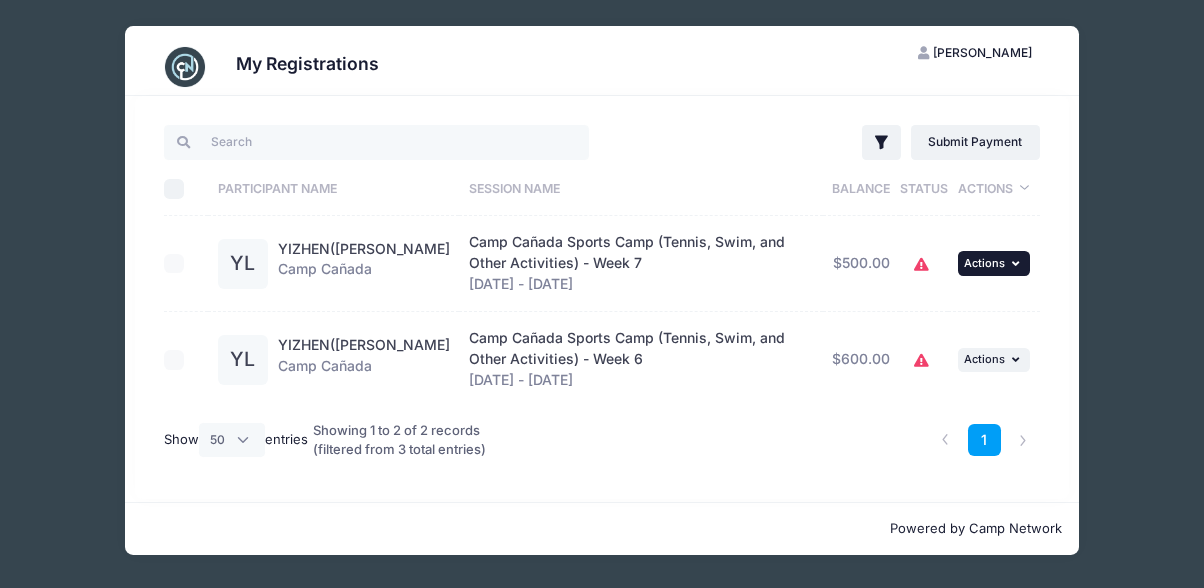 drag, startPoint x: 1022, startPoint y: 254, endPoint x: 1011, endPoint y: 261, distance: 13.038404 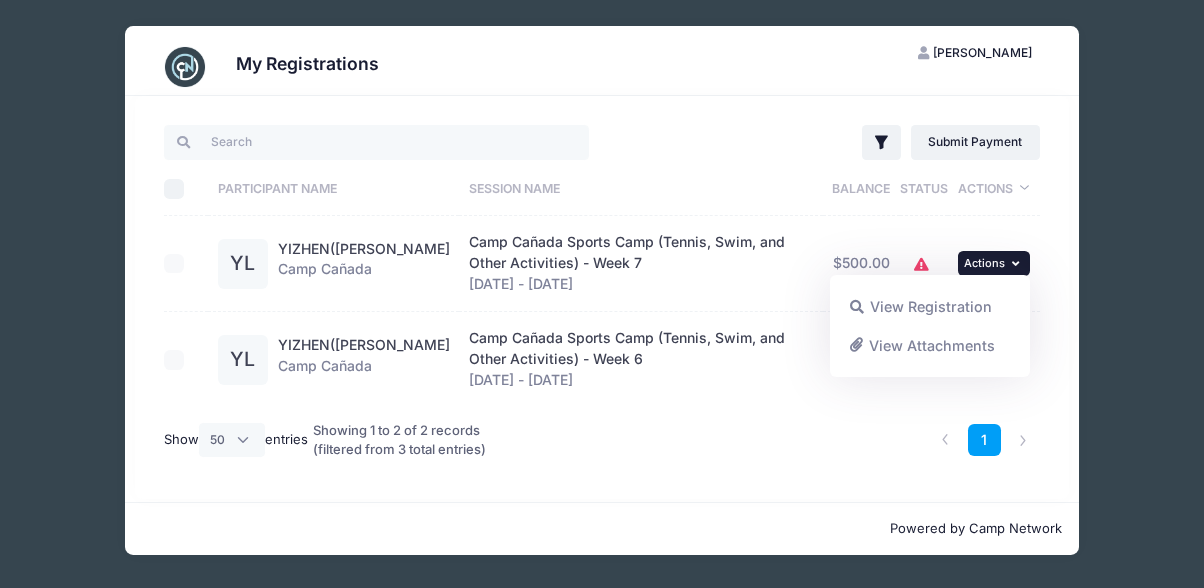 click at bounding box center [1018, 263] 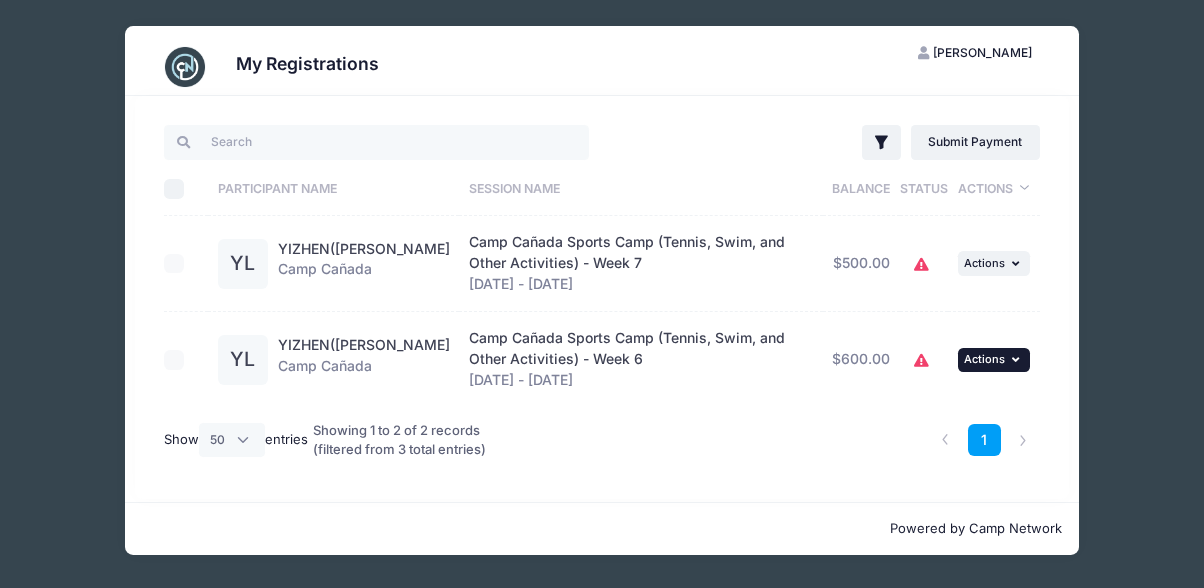 click on "... Actions" at bounding box center (994, 360) 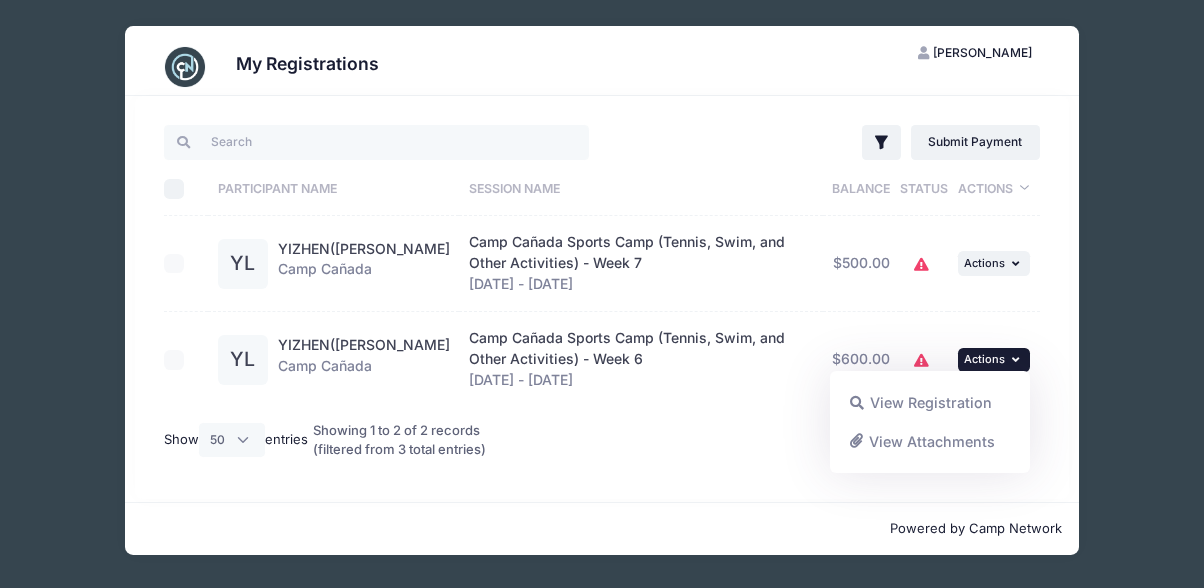 click on "... Actions" at bounding box center [994, 360] 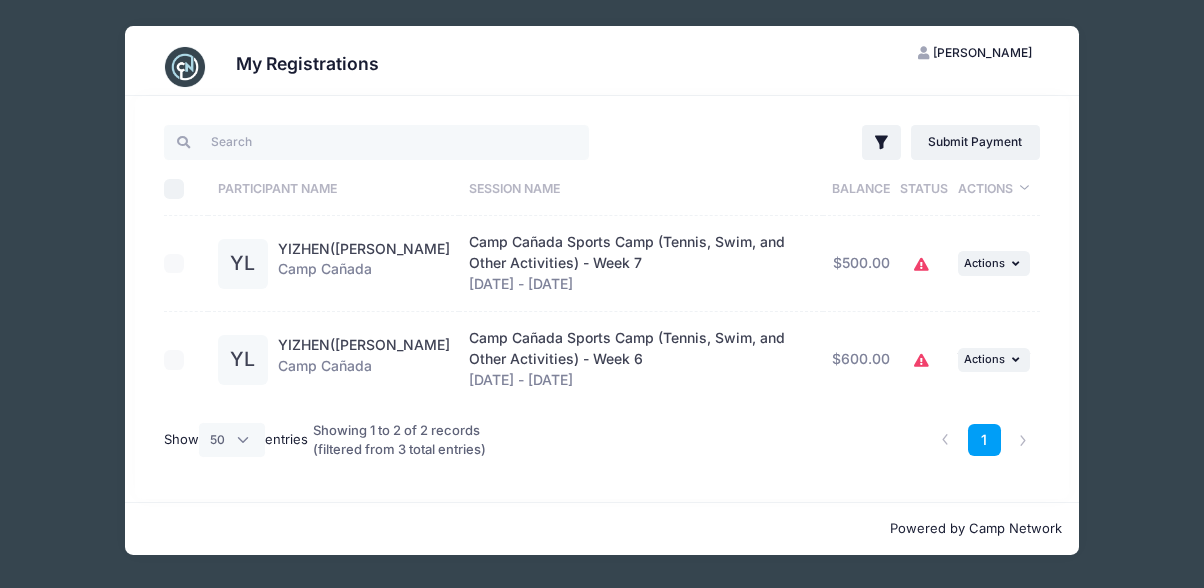 drag, startPoint x: 163, startPoint y: 269, endPoint x: 182, endPoint y: 266, distance: 19.235384 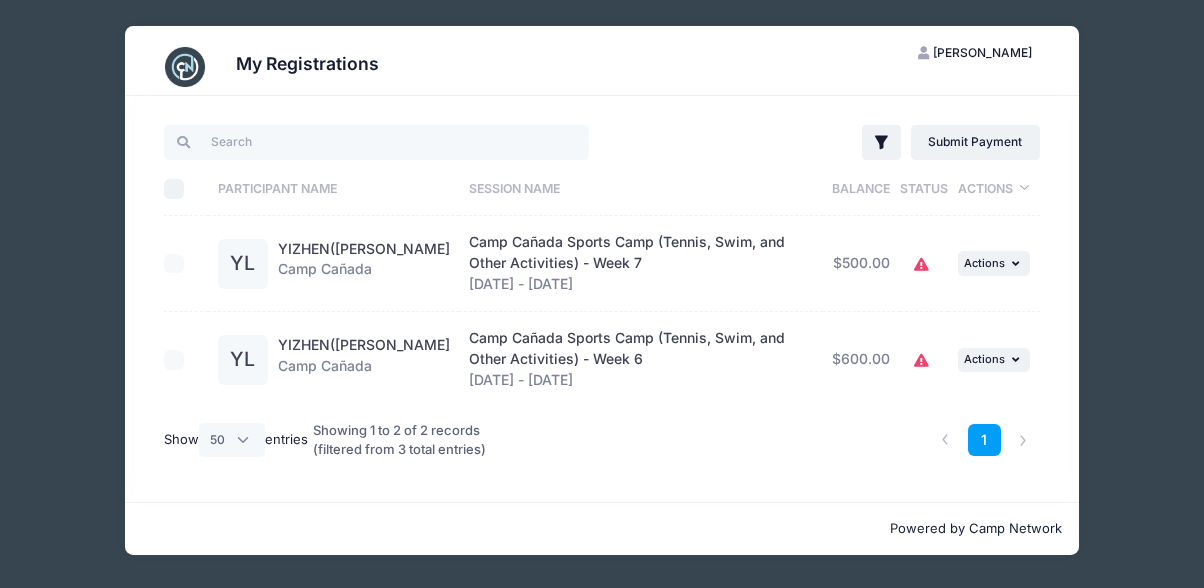 click at bounding box center [181, 264] 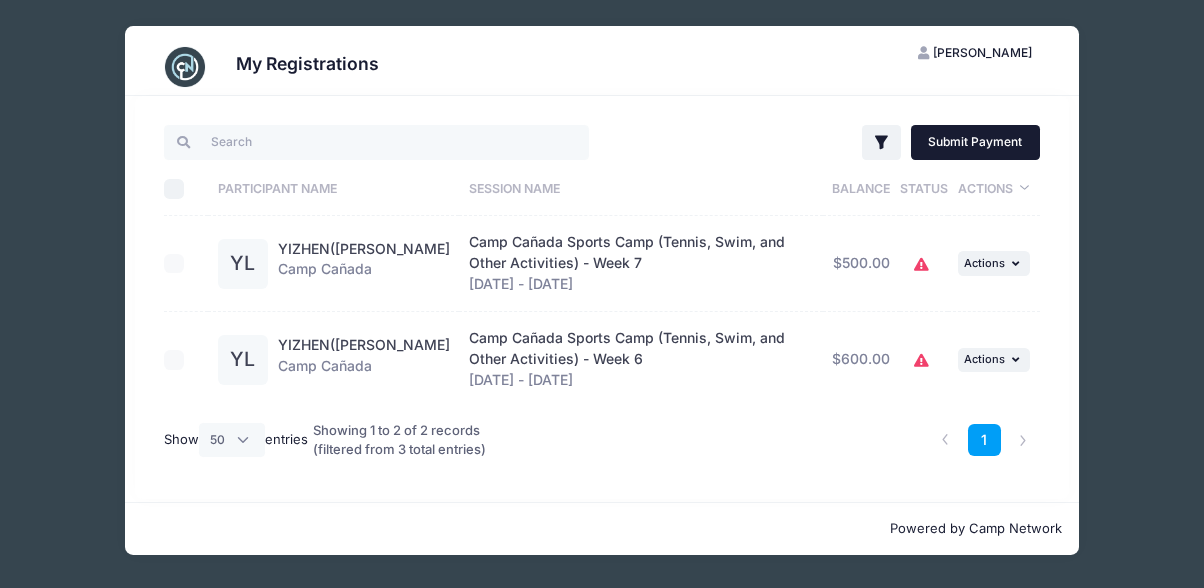 click on "My Registrations
DX Dhyan XIE      My Account
Logout
Filter
Filter Options
Show:
Current Registrations" at bounding box center (602, 290) 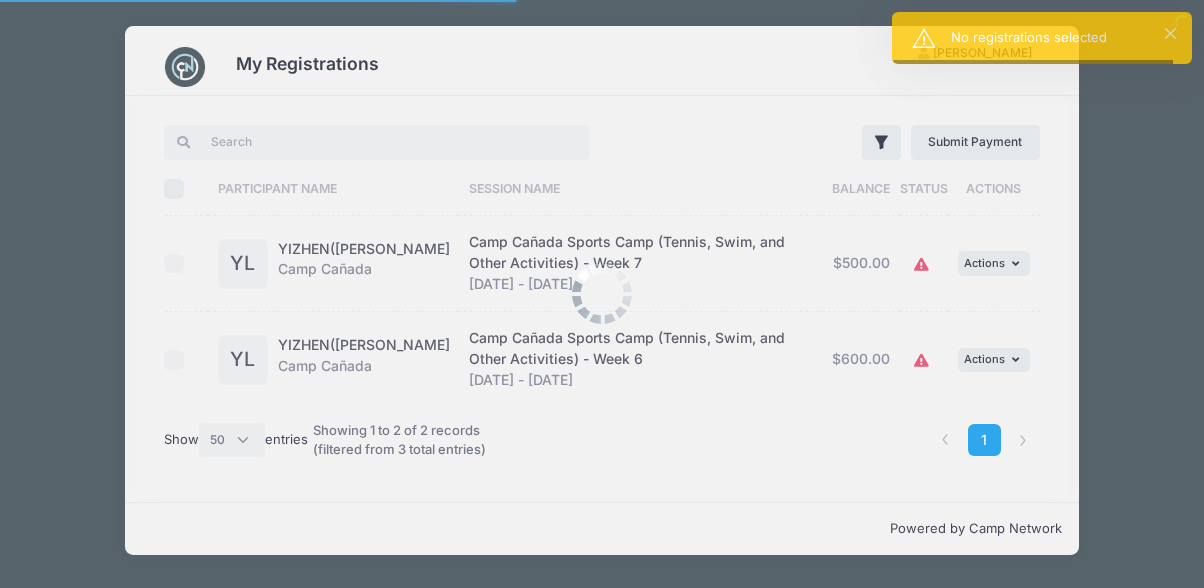 select on "50" 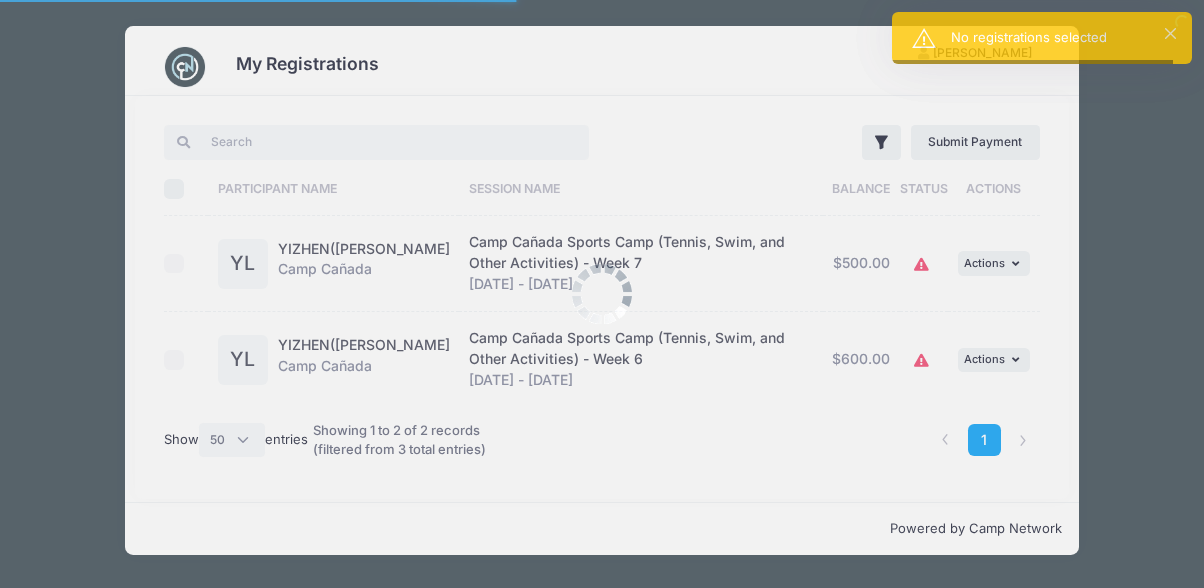 scroll, scrollTop: 0, scrollLeft: 0, axis: both 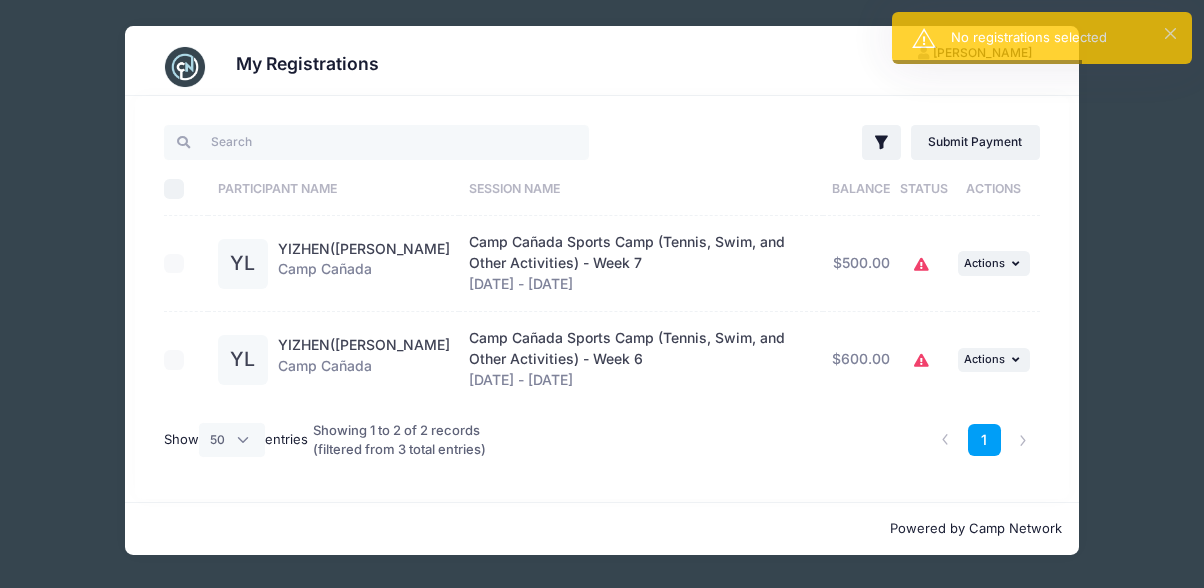 click on "Select All" at bounding box center [174, 189] 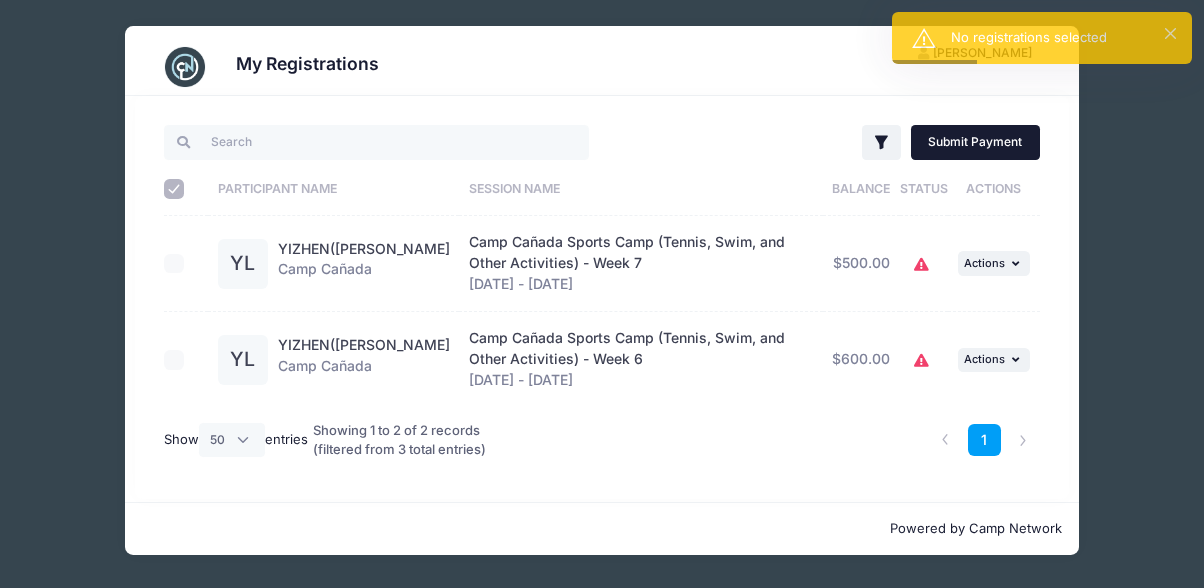 click on "Submit Payment" at bounding box center (975, 142) 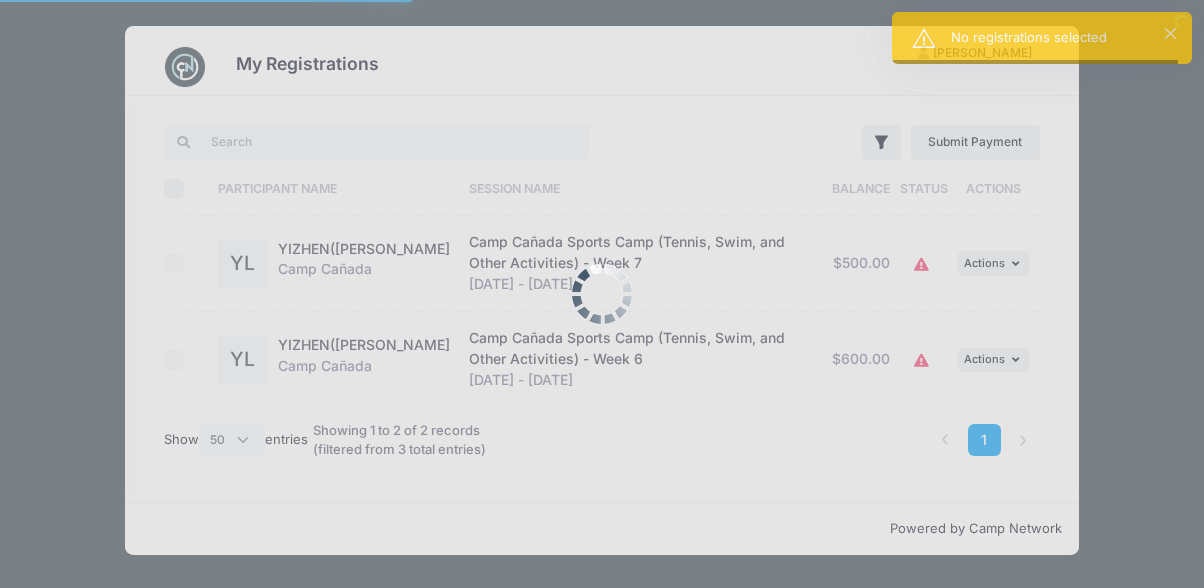 select on "50" 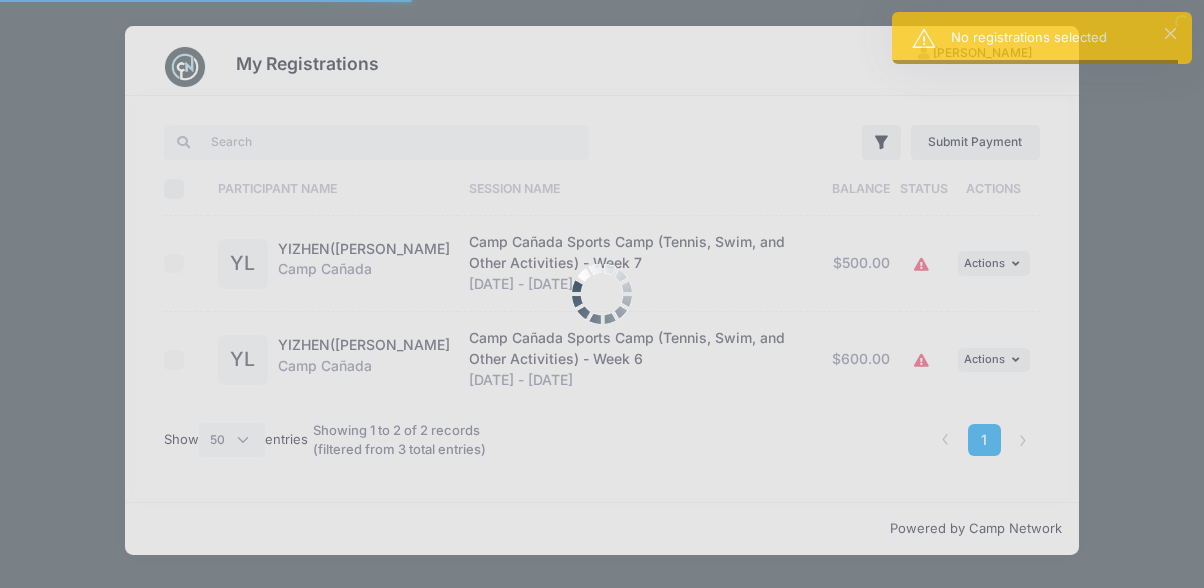 scroll, scrollTop: 0, scrollLeft: 0, axis: both 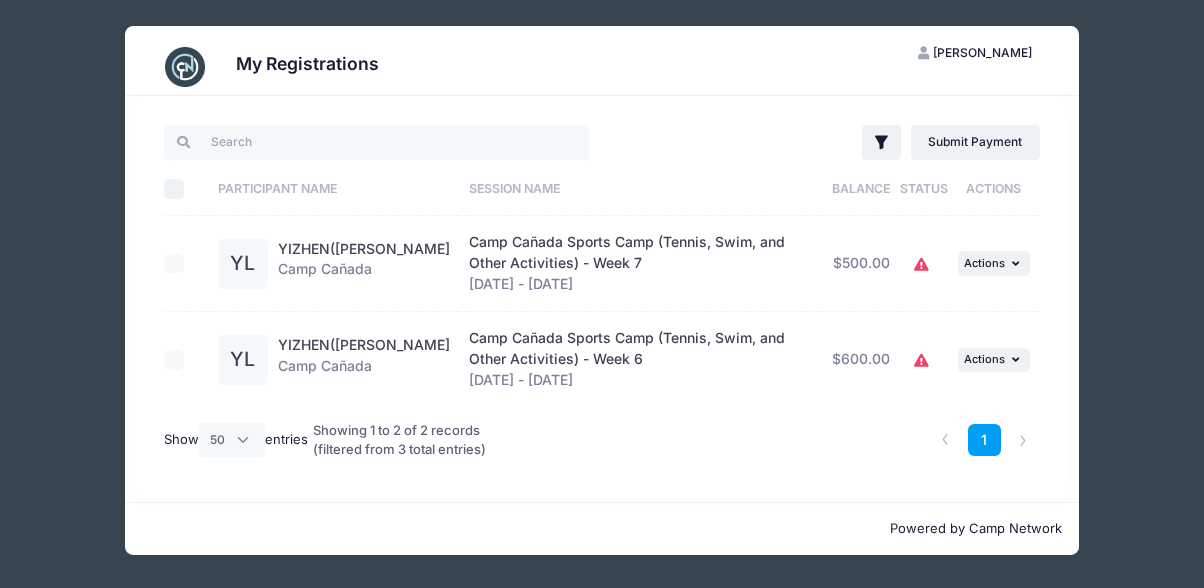 click 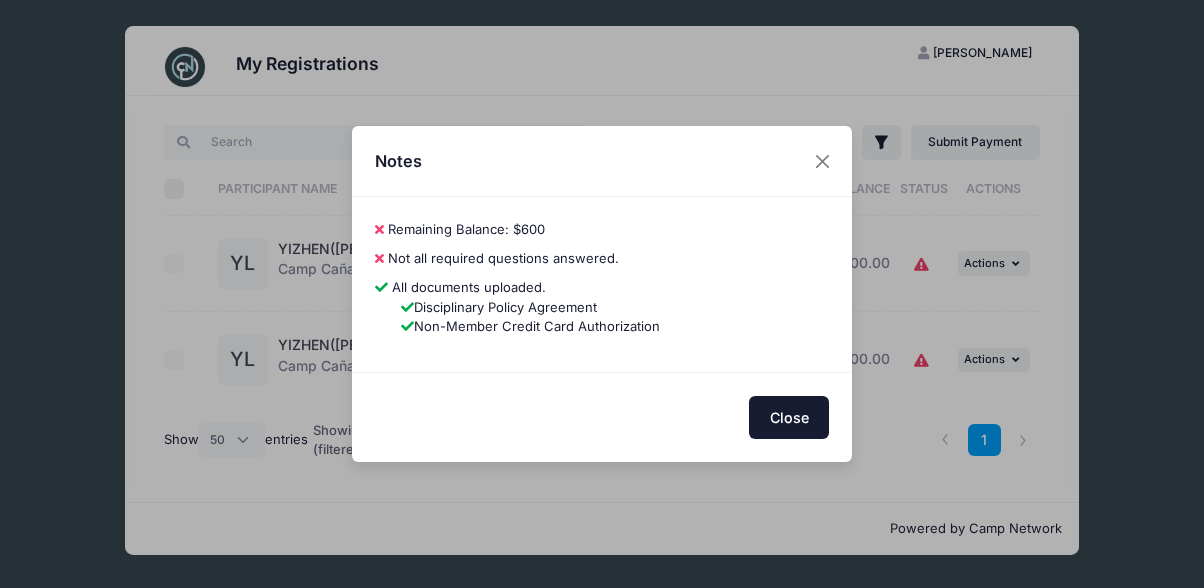 click on "Close" at bounding box center (789, 417) 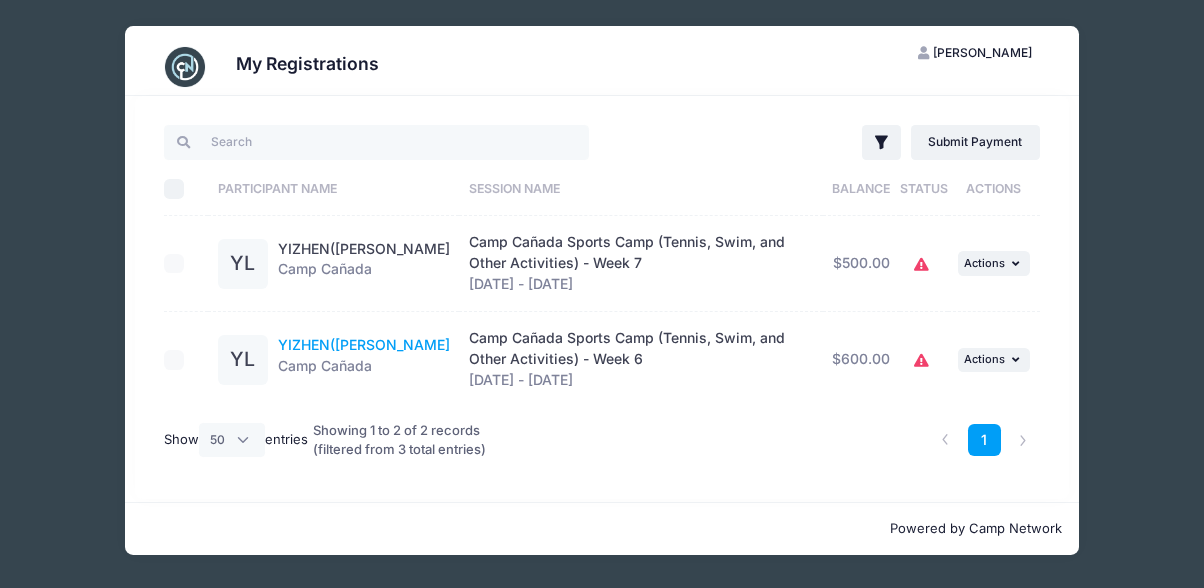 click on "YIZHEN(Alex) LI" at bounding box center (364, 344) 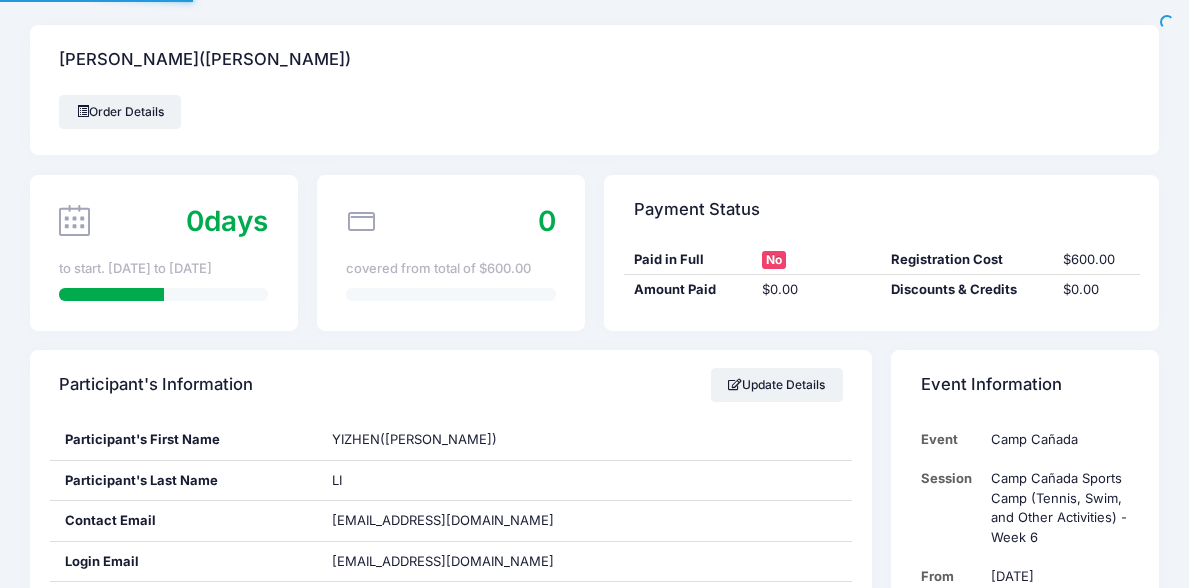 scroll, scrollTop: 0, scrollLeft: 0, axis: both 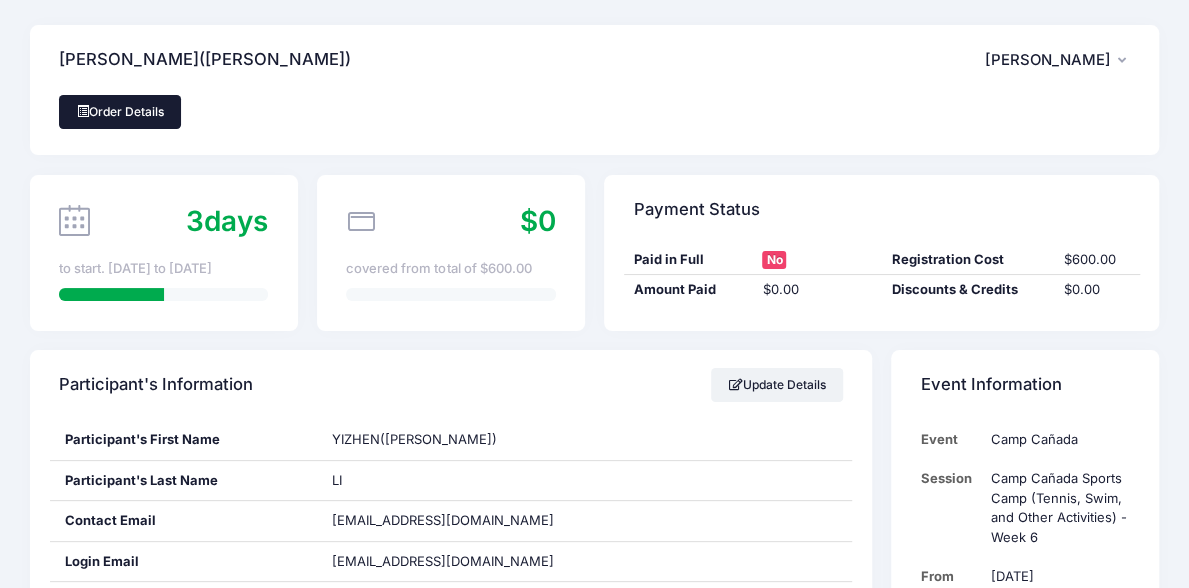 click on "Order Details" at bounding box center (120, 112) 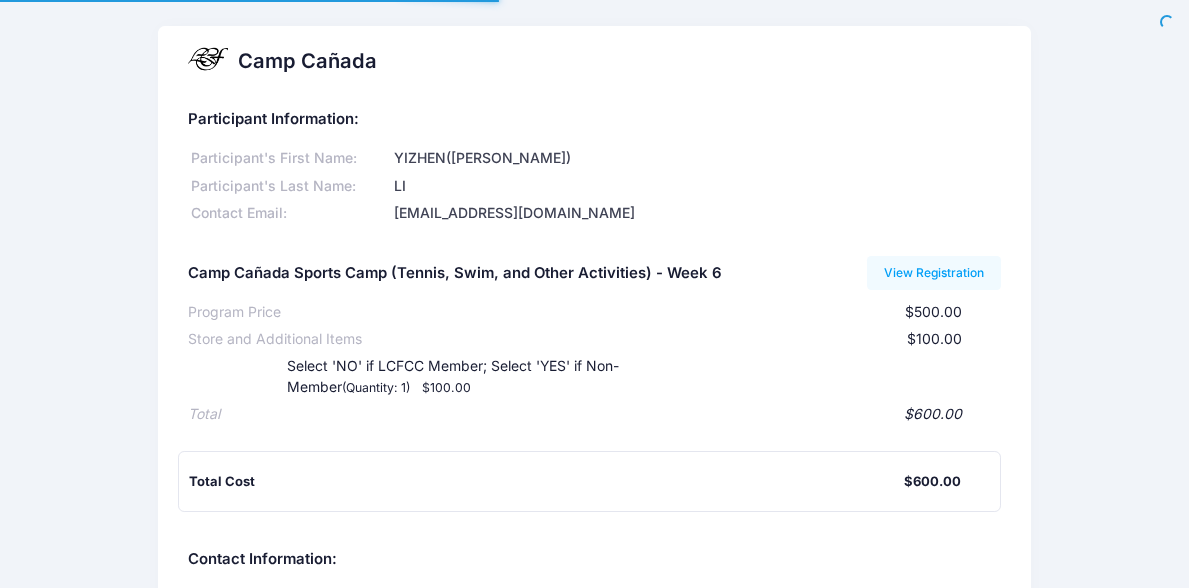 scroll, scrollTop: 0, scrollLeft: 0, axis: both 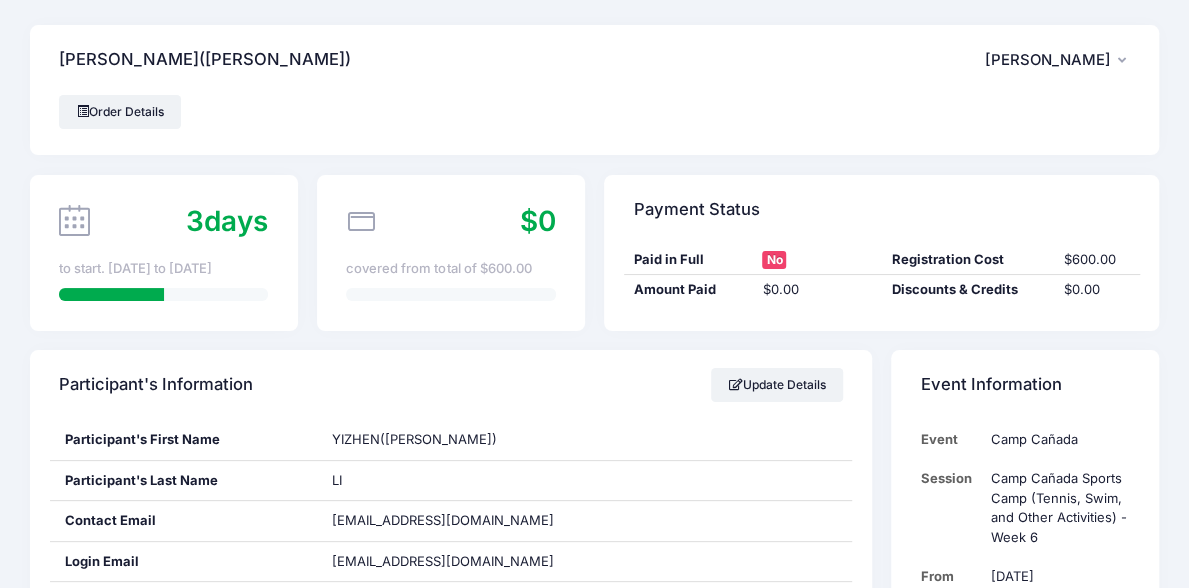 click on "[PERSON_NAME]([PERSON_NAME])
DX [PERSON_NAME]      My Account
Logout" at bounding box center [594, 60] 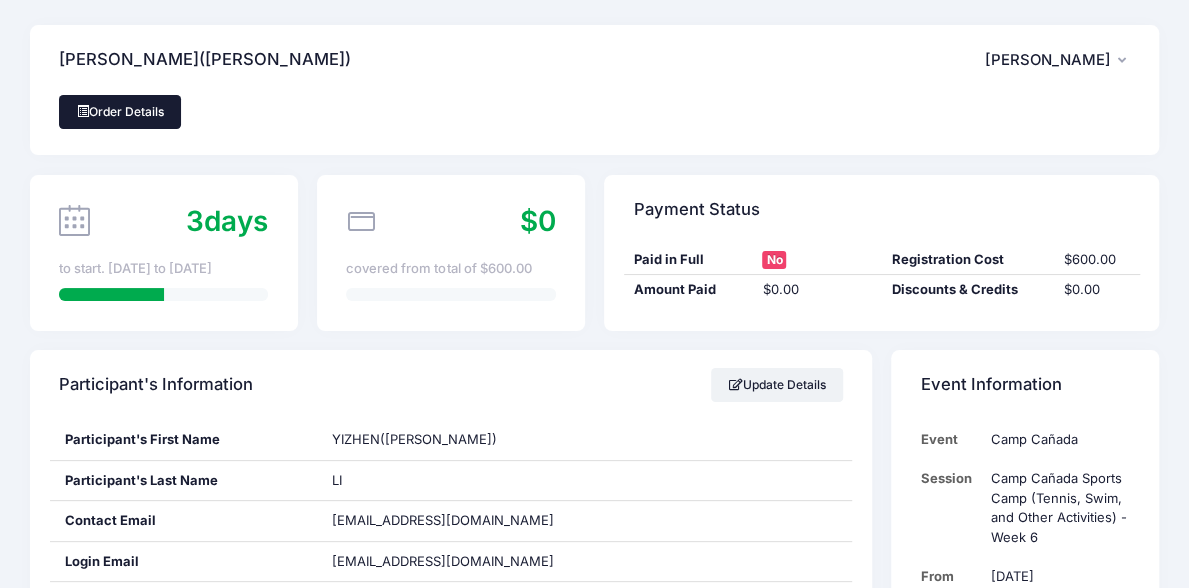 click on "Order Details" at bounding box center (120, 112) 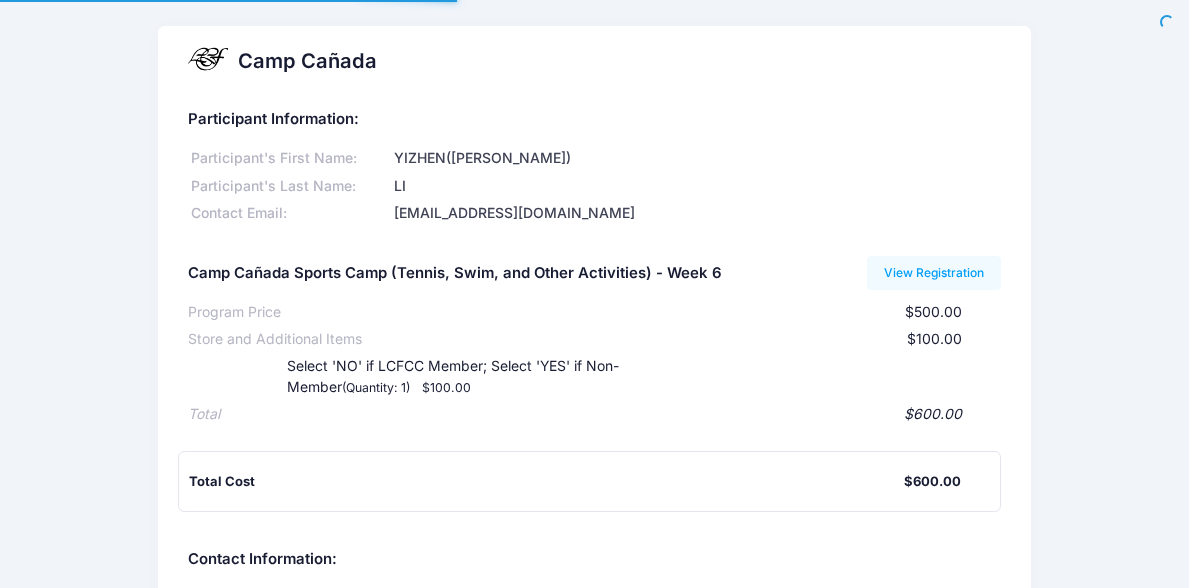 scroll, scrollTop: 0, scrollLeft: 0, axis: both 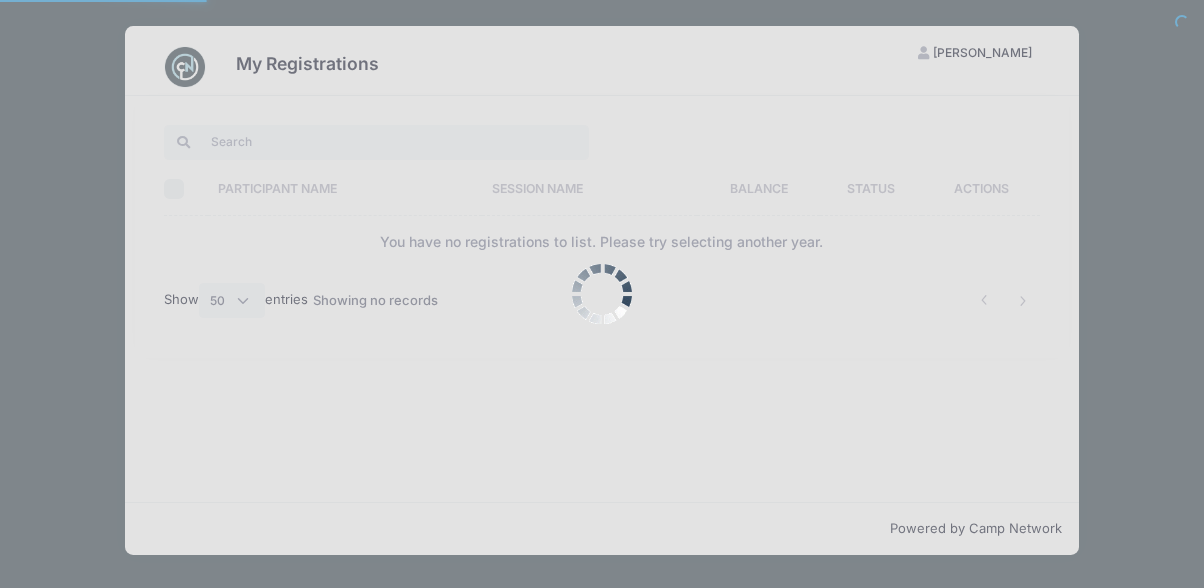 select on "50" 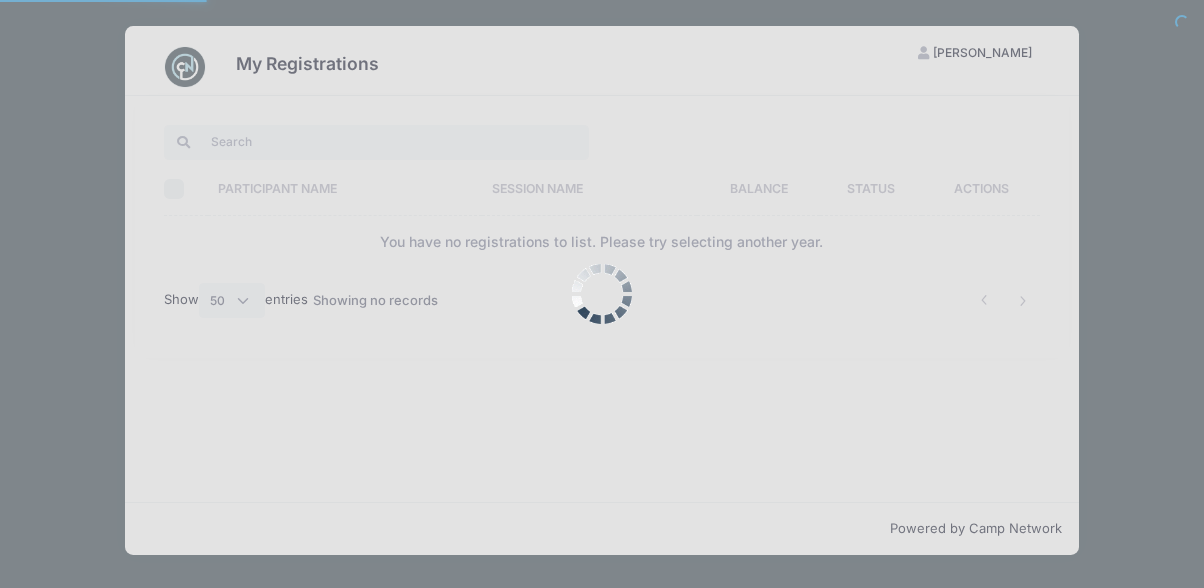 scroll, scrollTop: 0, scrollLeft: 0, axis: both 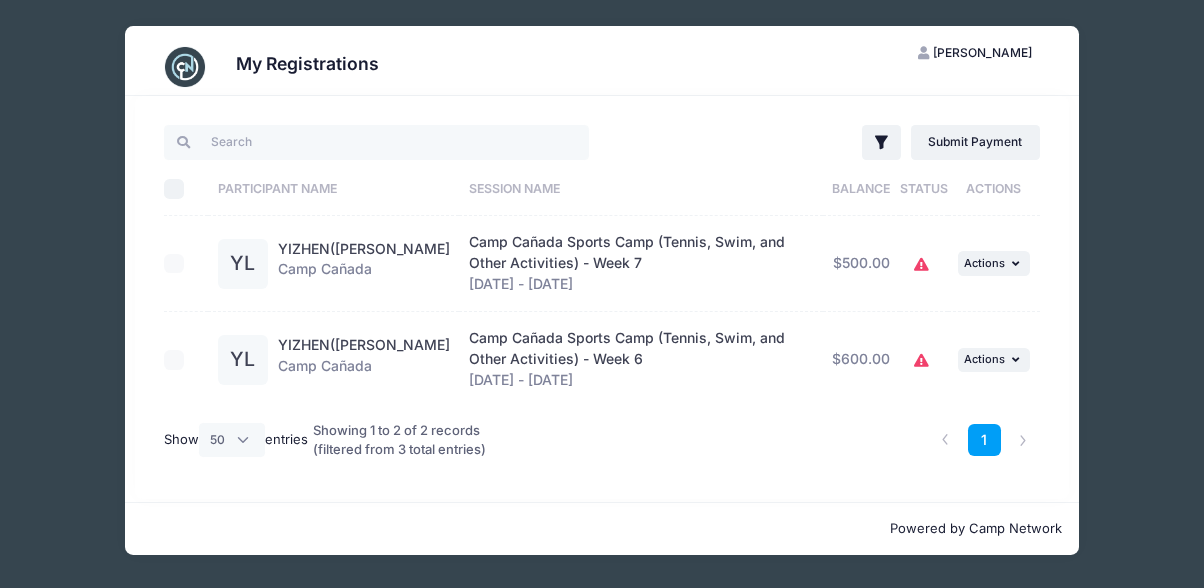 click at bounding box center [181, 264] 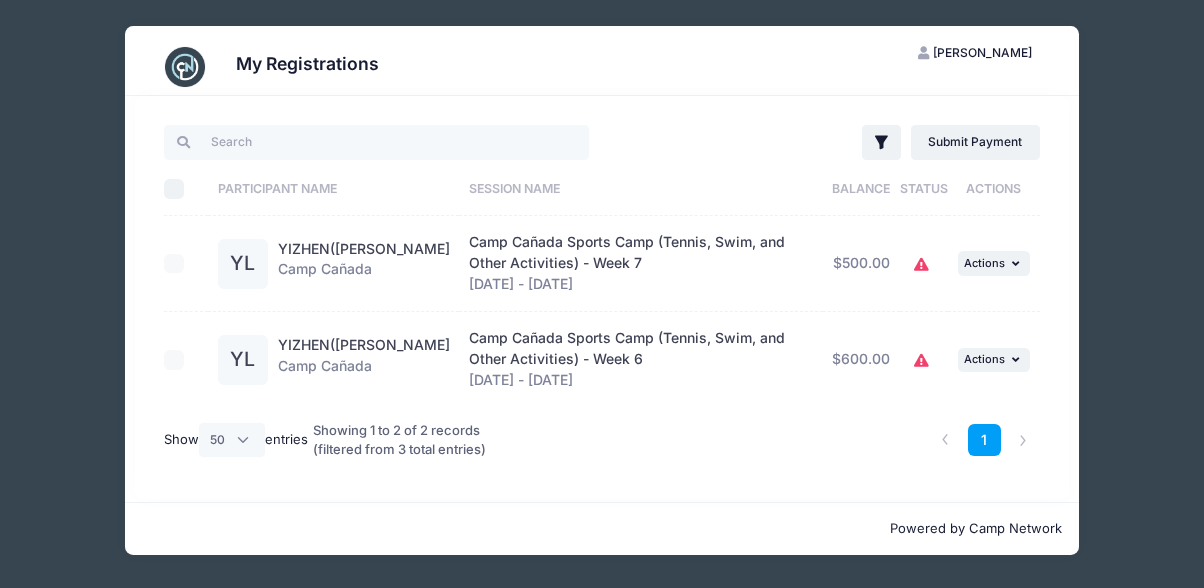 click at bounding box center [181, 360] 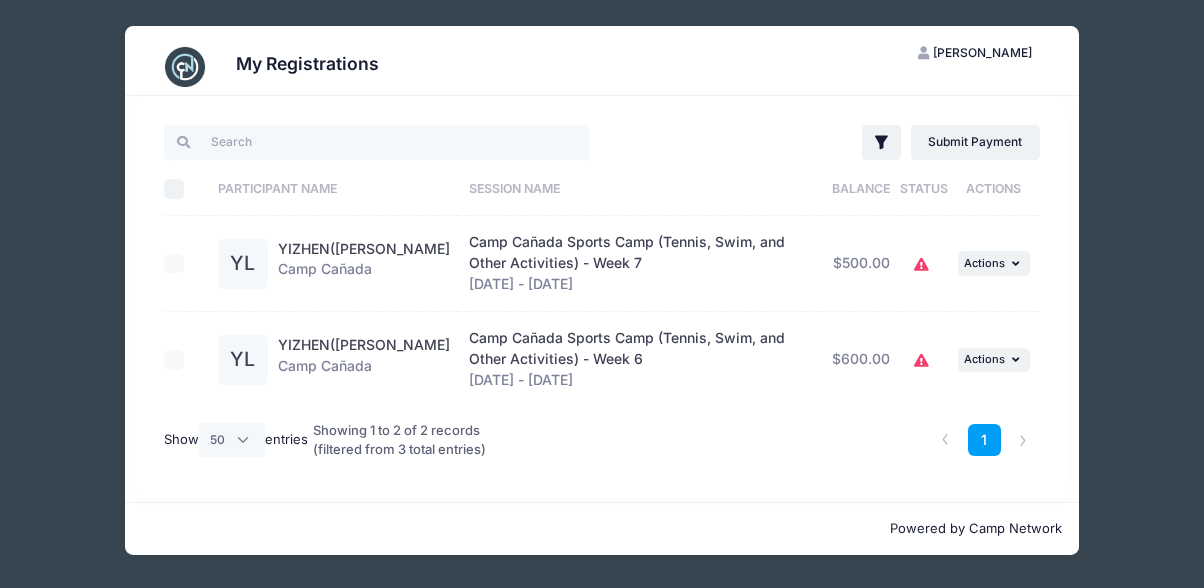 click 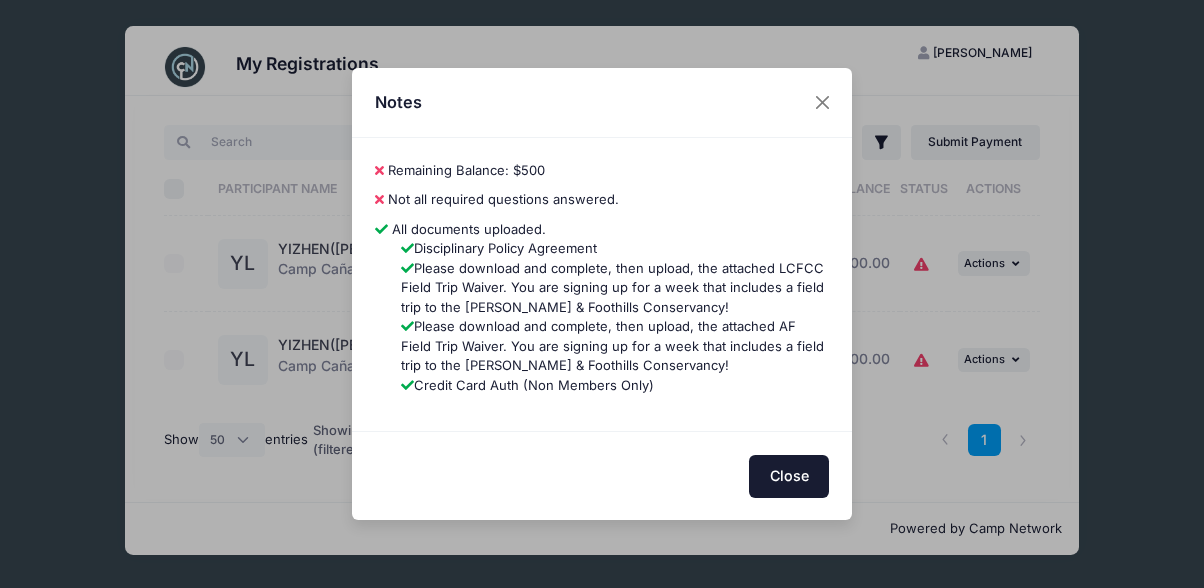 drag, startPoint x: 793, startPoint y: 477, endPoint x: 610, endPoint y: 458, distance: 183.98369 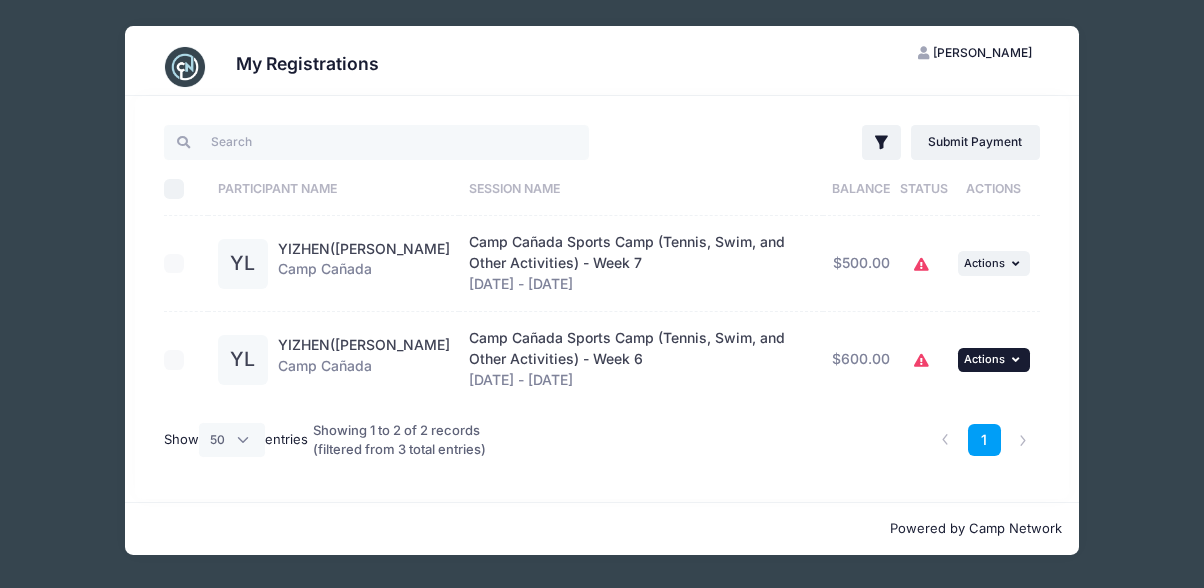 click at bounding box center [1018, 359] 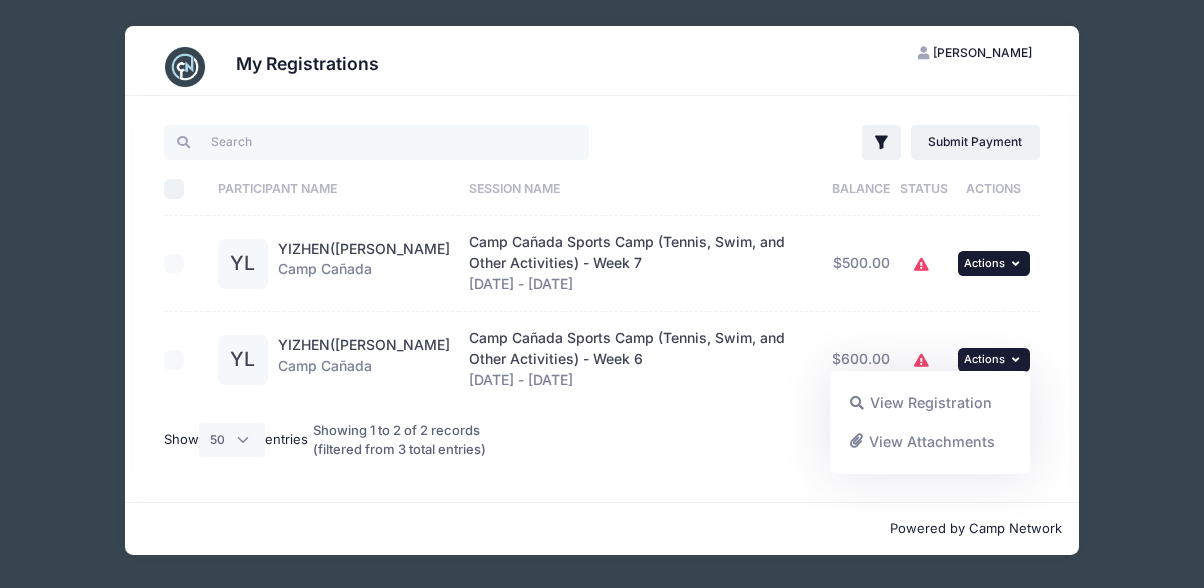 click on "Actions" at bounding box center (984, 263) 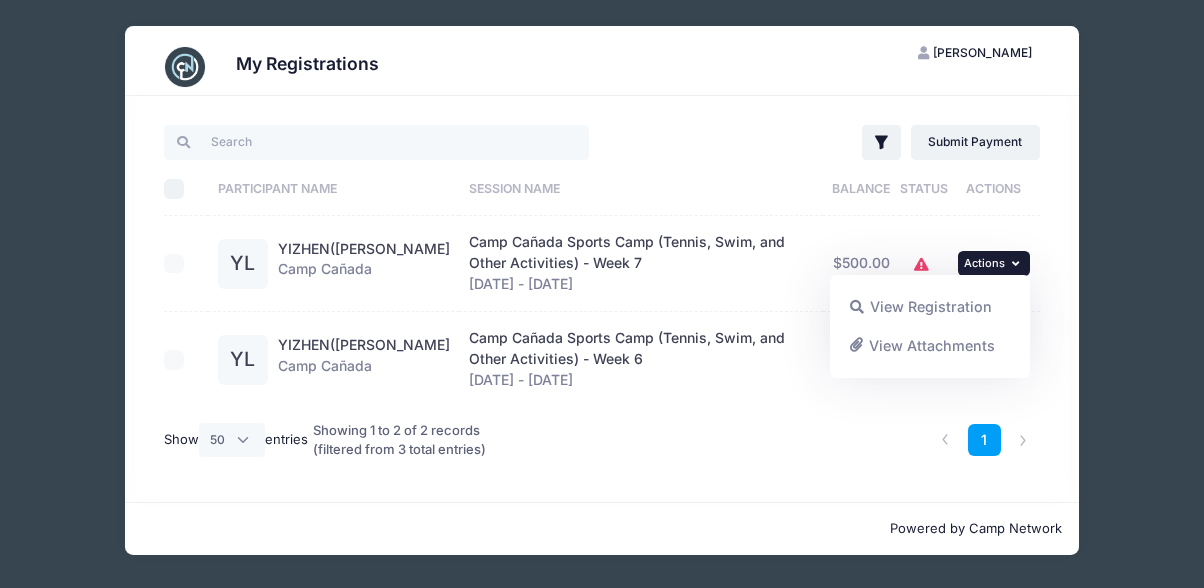 click on "My Registrations
DX Dhyan XIE      My Account
Logout
Filter
Filter Options
Show:
Current Registrations" at bounding box center [602, 290] 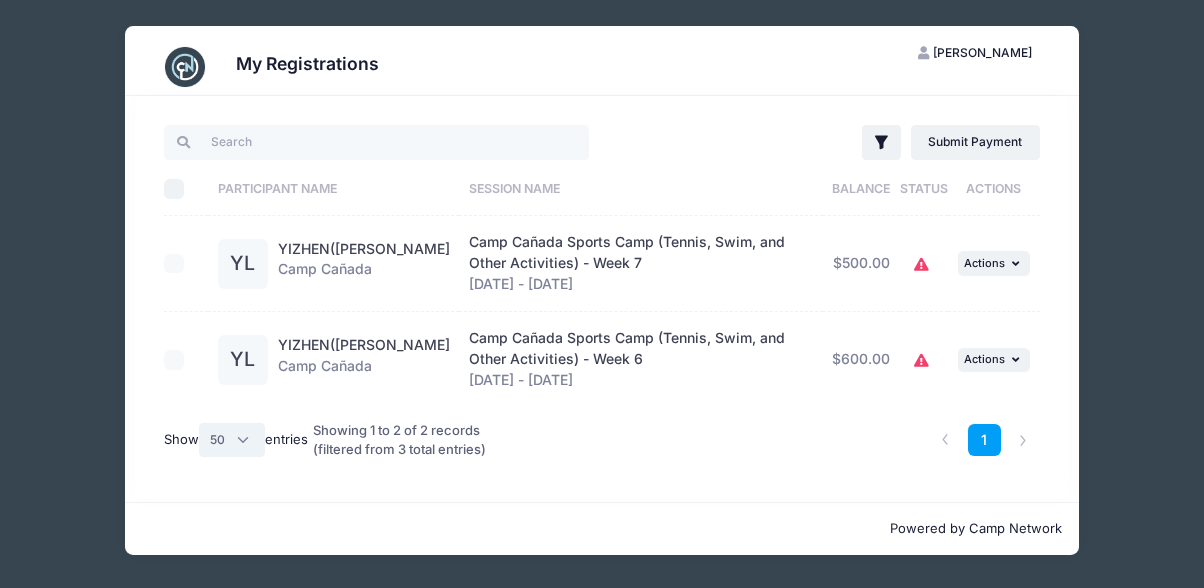 click on "All 10 25 50" at bounding box center [232, 440] 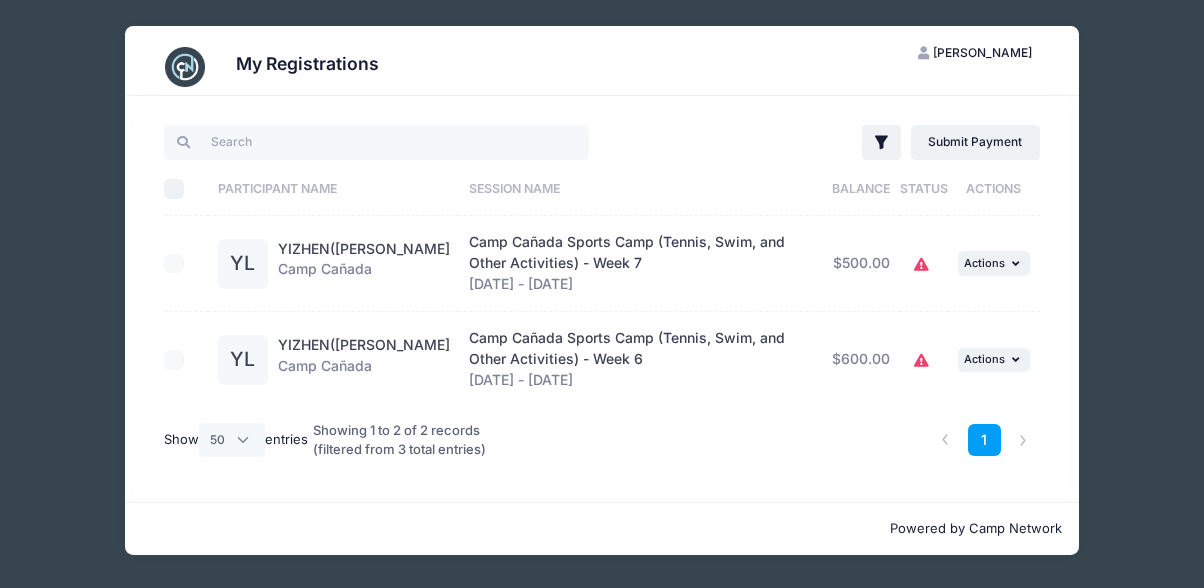 click on "Filter
Filter Options
Show:
Current Registrations
Past Registratations
Pending Registratations
Actions      Submit Payment
Upload Required Documents
Pending Documents
eSignatures Submit Payment
Select All" at bounding box center [602, 297] 